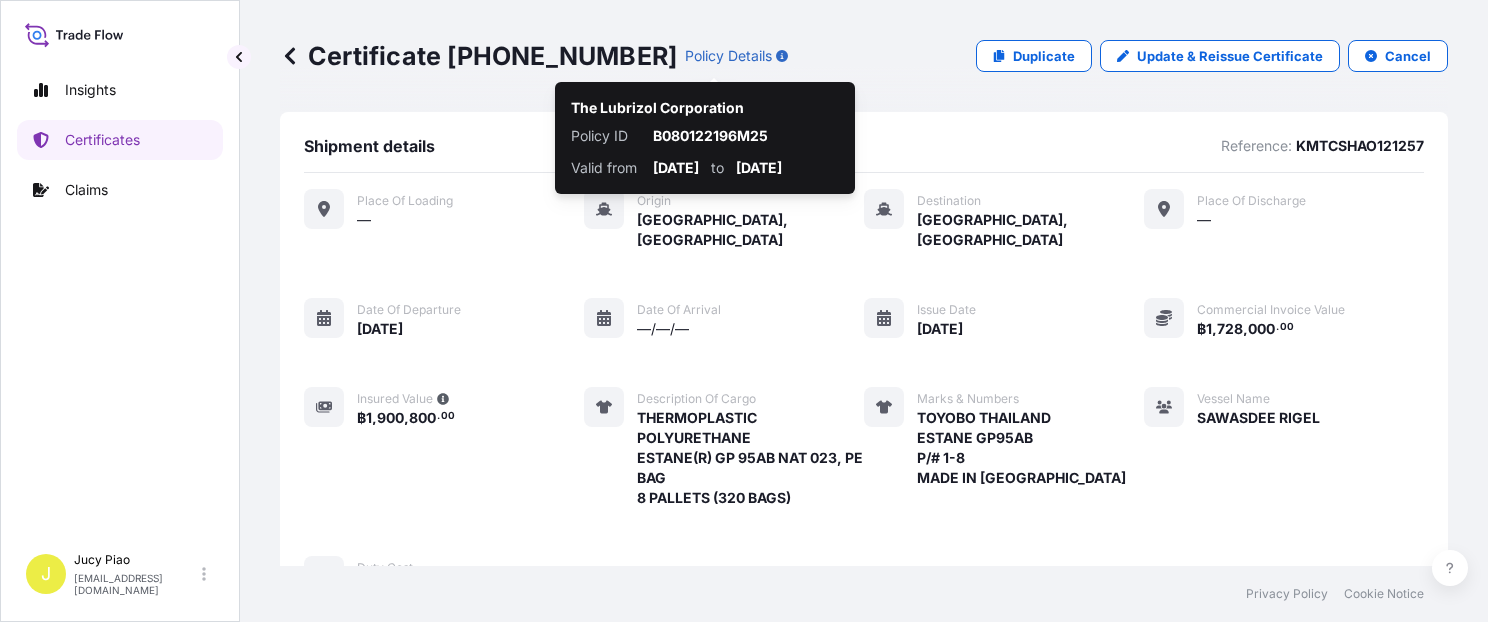 scroll, scrollTop: 0, scrollLeft: 0, axis: both 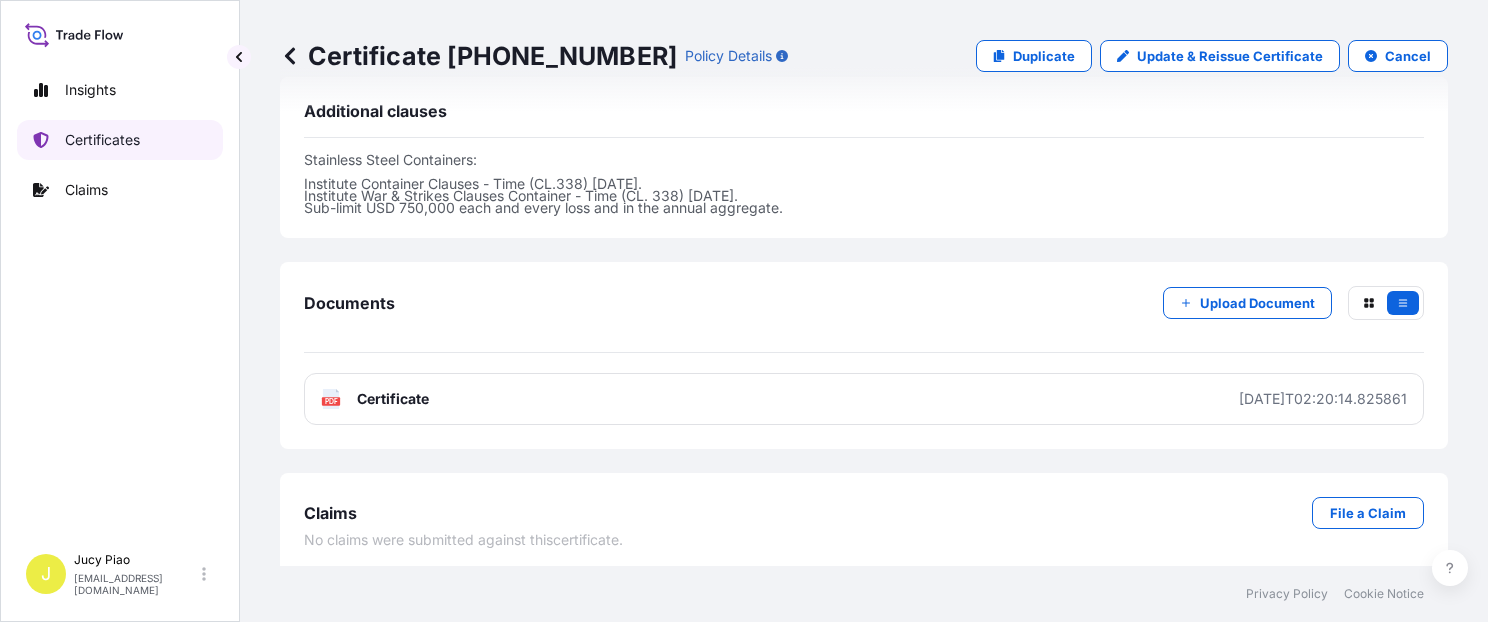 click on "Certificates" at bounding box center [102, 140] 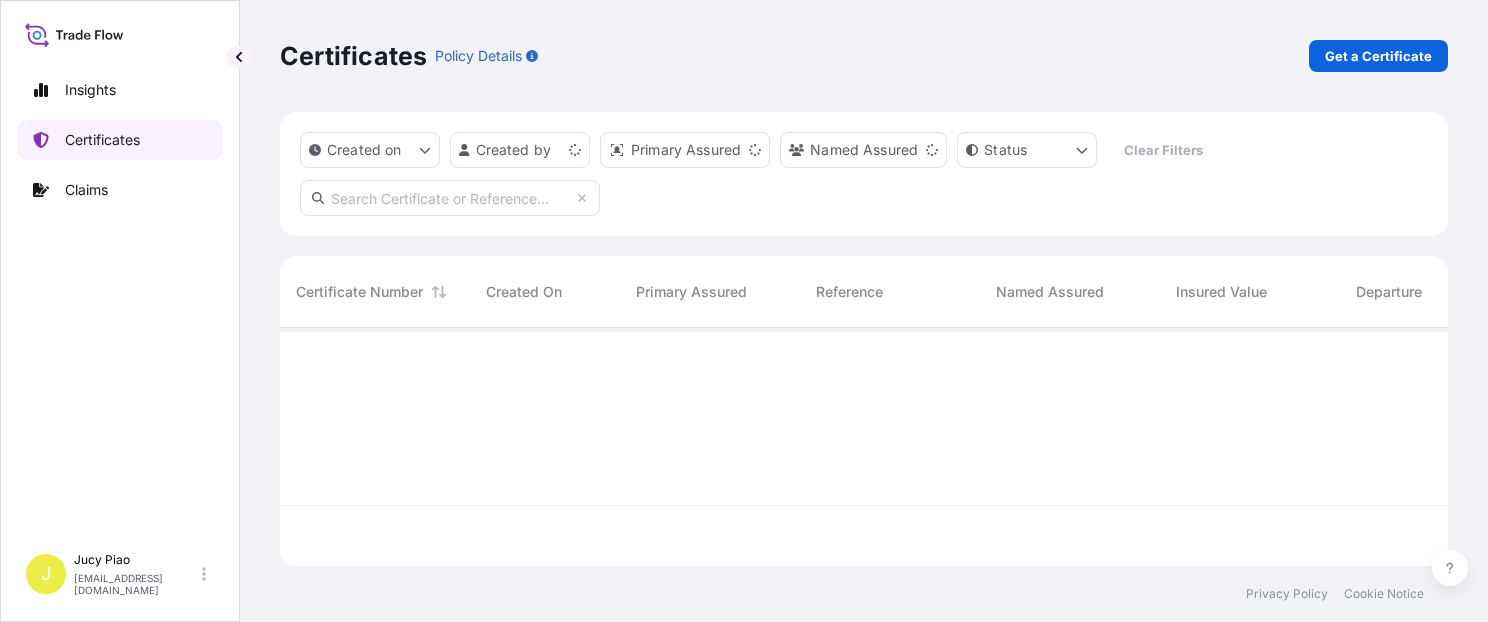 scroll, scrollTop: 0, scrollLeft: 0, axis: both 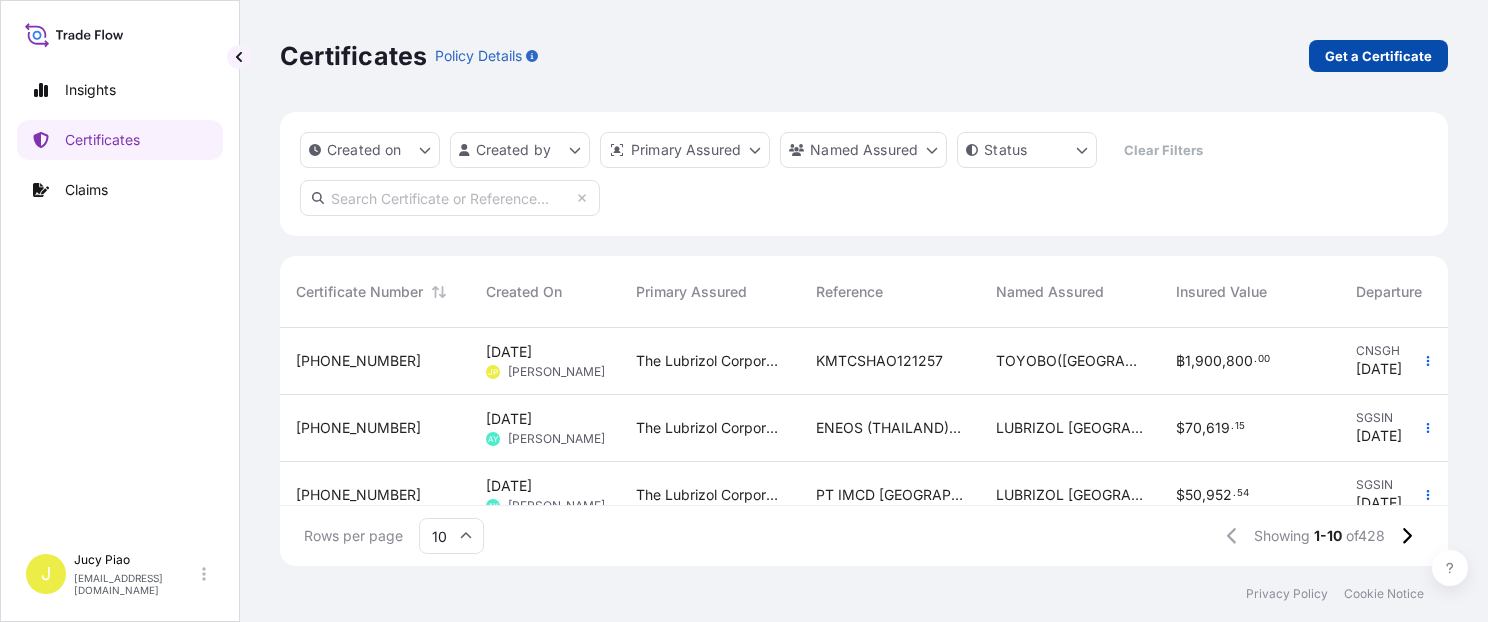 click on "Get a Certificate" at bounding box center (1378, 56) 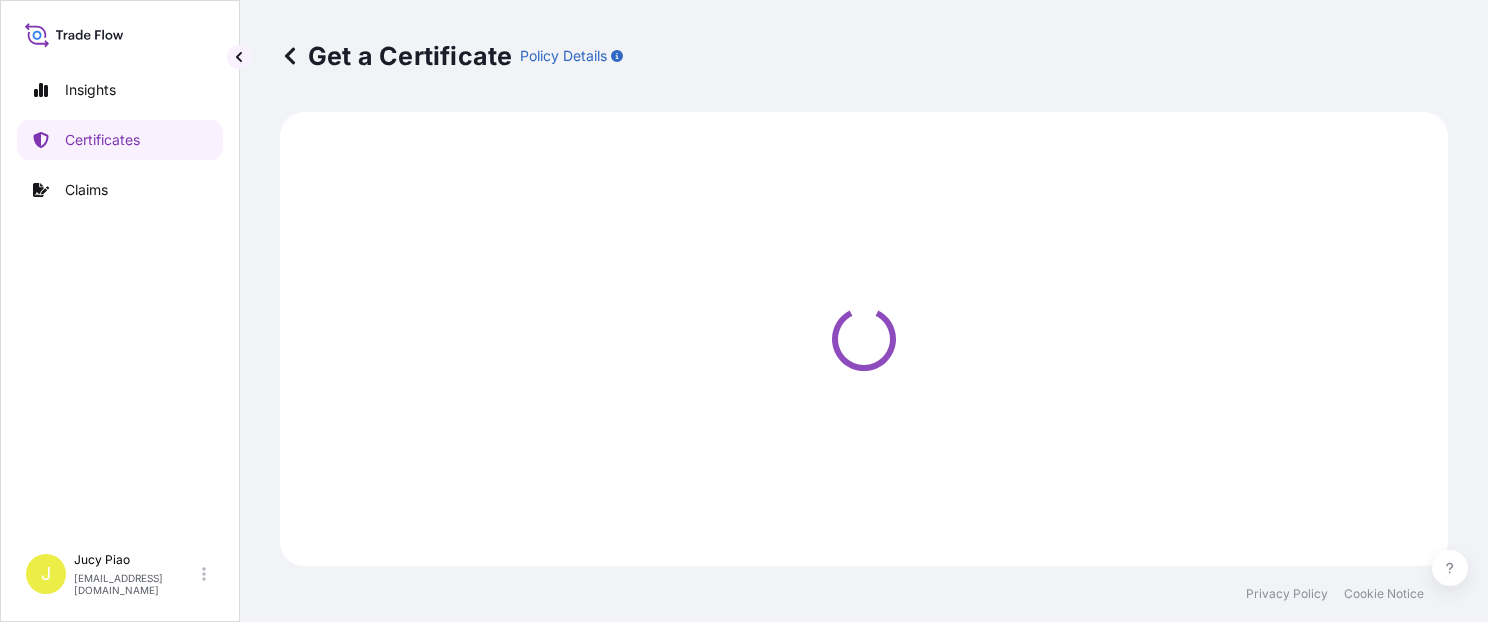 select on "Barge" 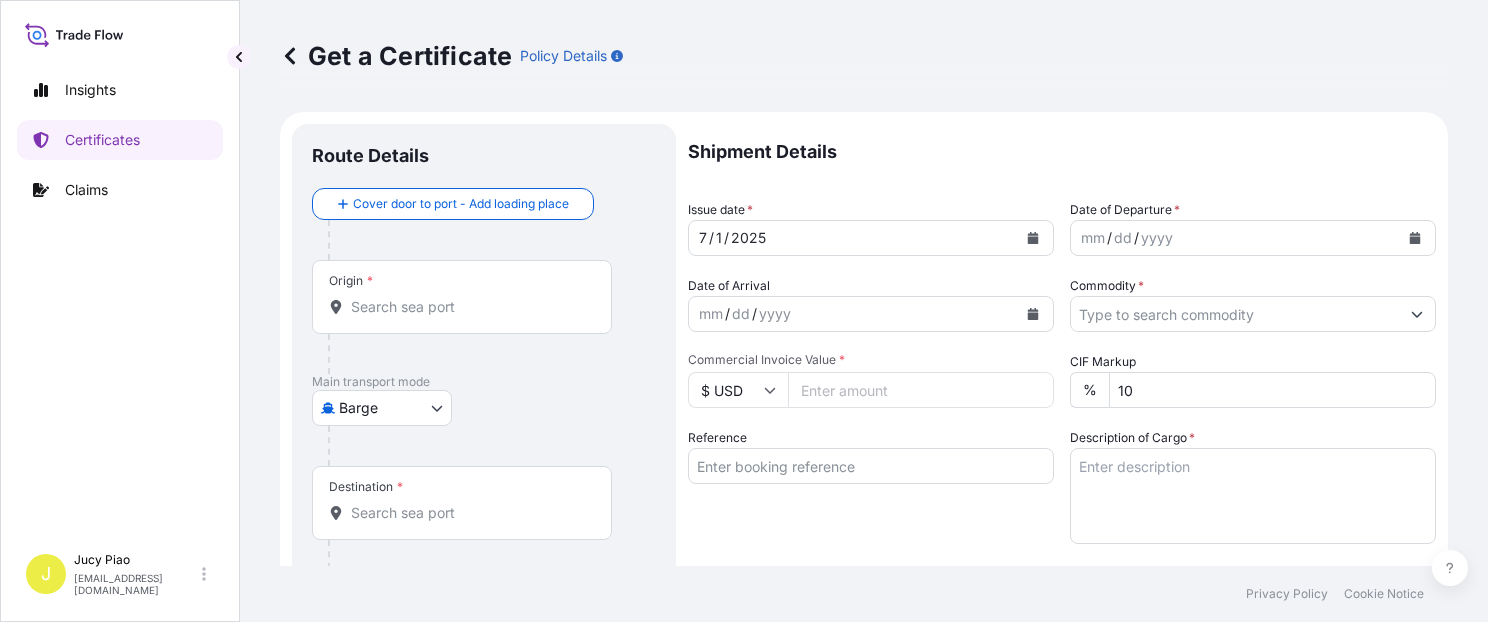 click on "Reference" at bounding box center (871, 466) 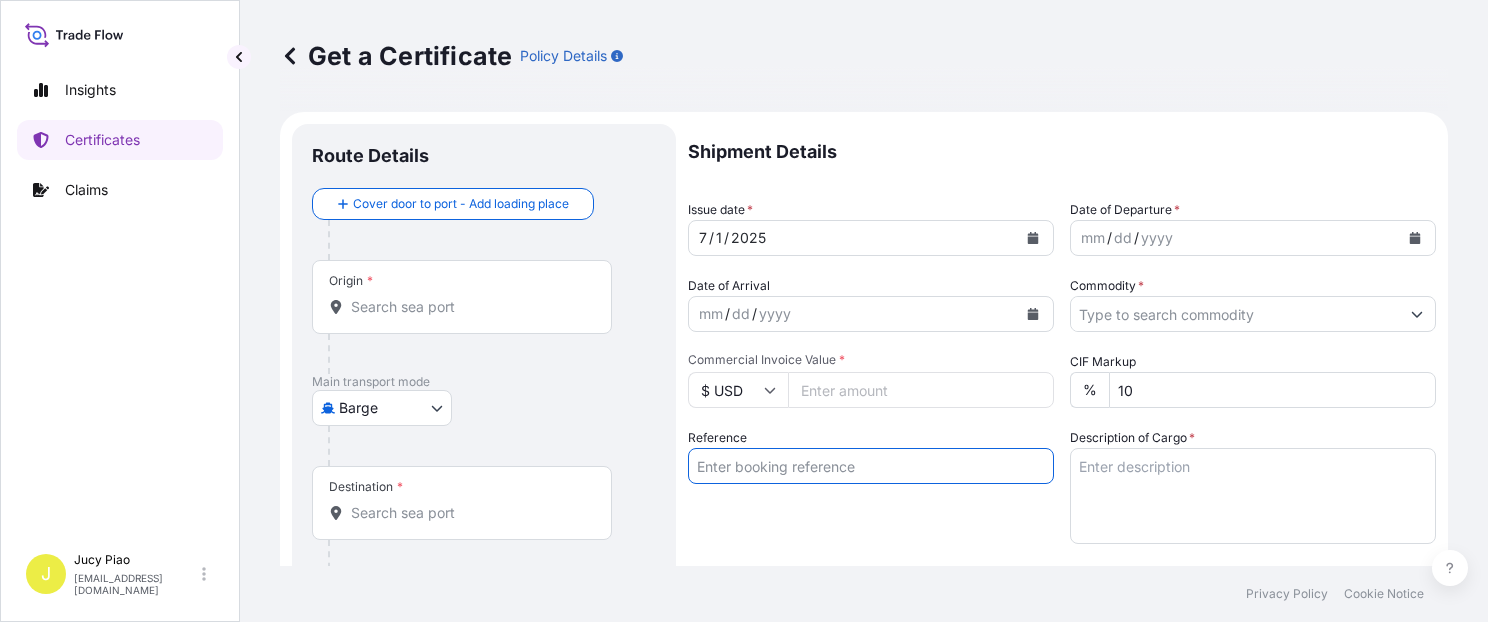 paste on "CSHSE0428103" 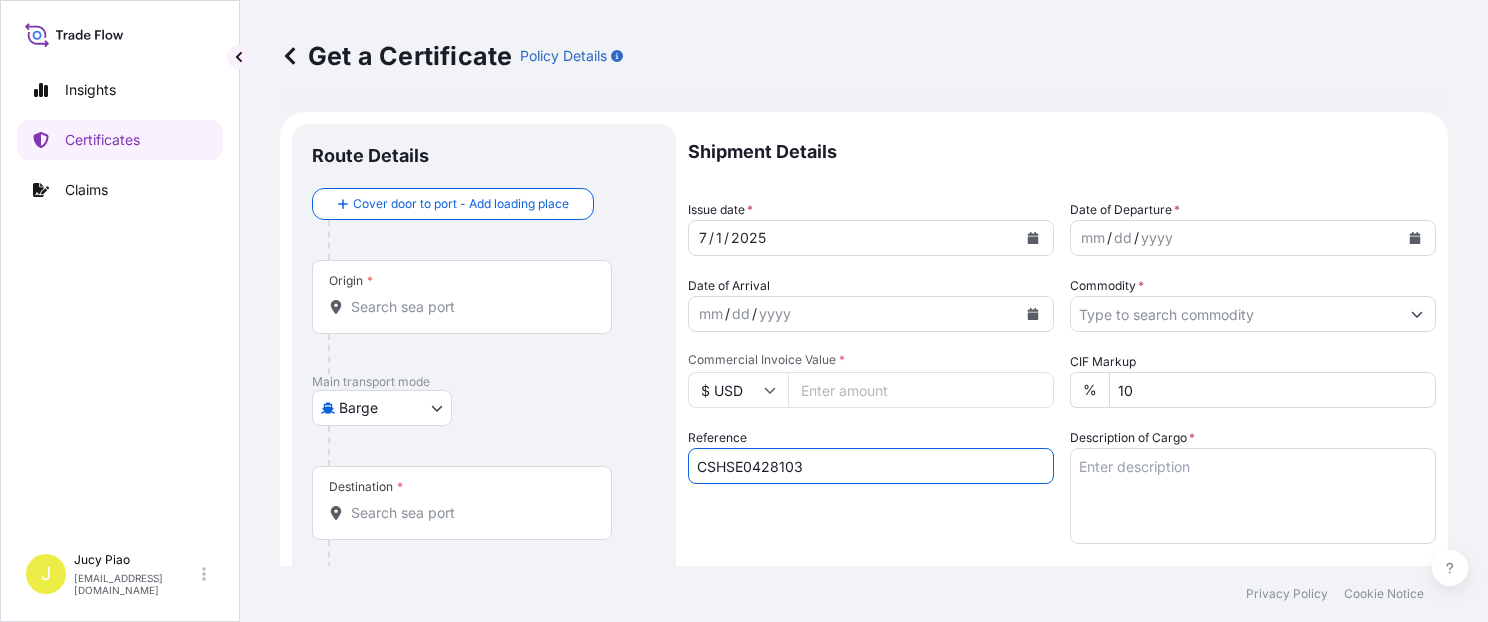 type on "CSHSE0428103" 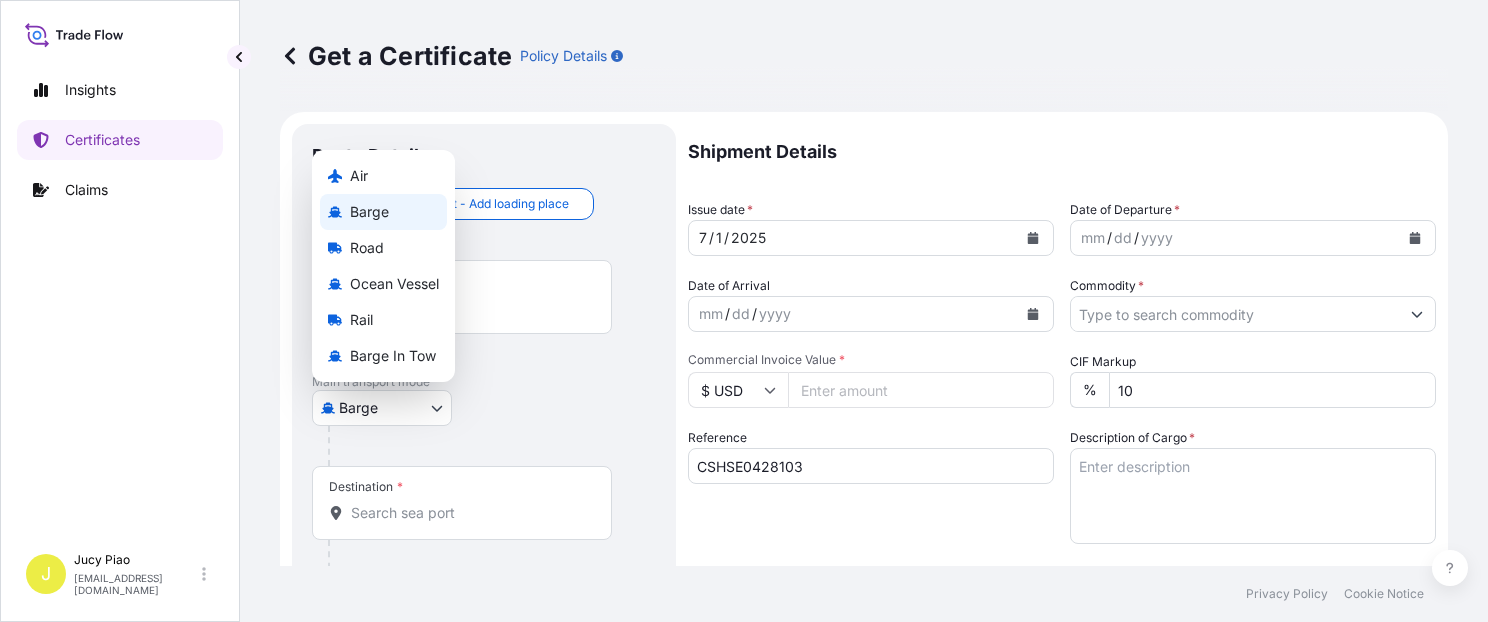 click on "Insights Certificates Claims J Jucy   Piao [EMAIL_ADDRESS][DOMAIN_NAME] Get a Certificate Policy Details Route Details   Cover door to port - Add loading place Place of loading Road / [GEOGRAPHIC_DATA] / Inland Origin * Main transport mode Barge Air Barge Road Ocean Vessel Rail Barge in Tow Destination * Cover port to door - Add place of discharge Road / Inland Road / Inland Place of Discharge Shipment Details Issue date * [DATE] Date of Departure * mm / dd / yyyy Date of Arrival mm / dd / yyyy Commodity * Packing Category Commercial Invoice Value    * $ USD CIF Markup % 10 Reference CSHSE0428103 Description of Cargo * Vessel name Marks & Numbers Duty Cost   $ USD Letter of Credit This shipment has a letter of credit Letter of credit * Letter of credit may not exceed 12000 characters Assured Details Primary Assured * Select a primary assured The Lubrizol Corporation Named Assured Named Assured Address Create Certificate Privacy Policy Cookie Notice
0 Selected Date: [DATE][GEOGRAPHIC_DATA]" at bounding box center [744, 311] 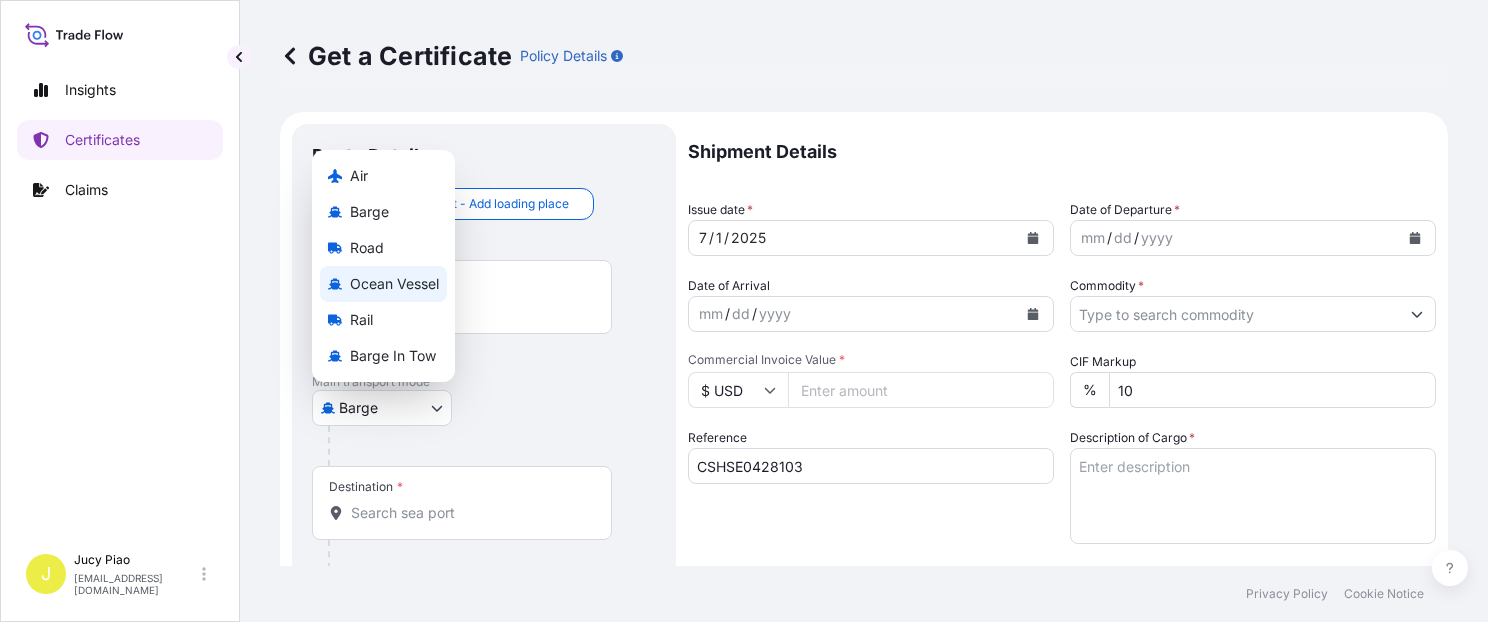 click on "Ocean Vessel" at bounding box center (383, 284) 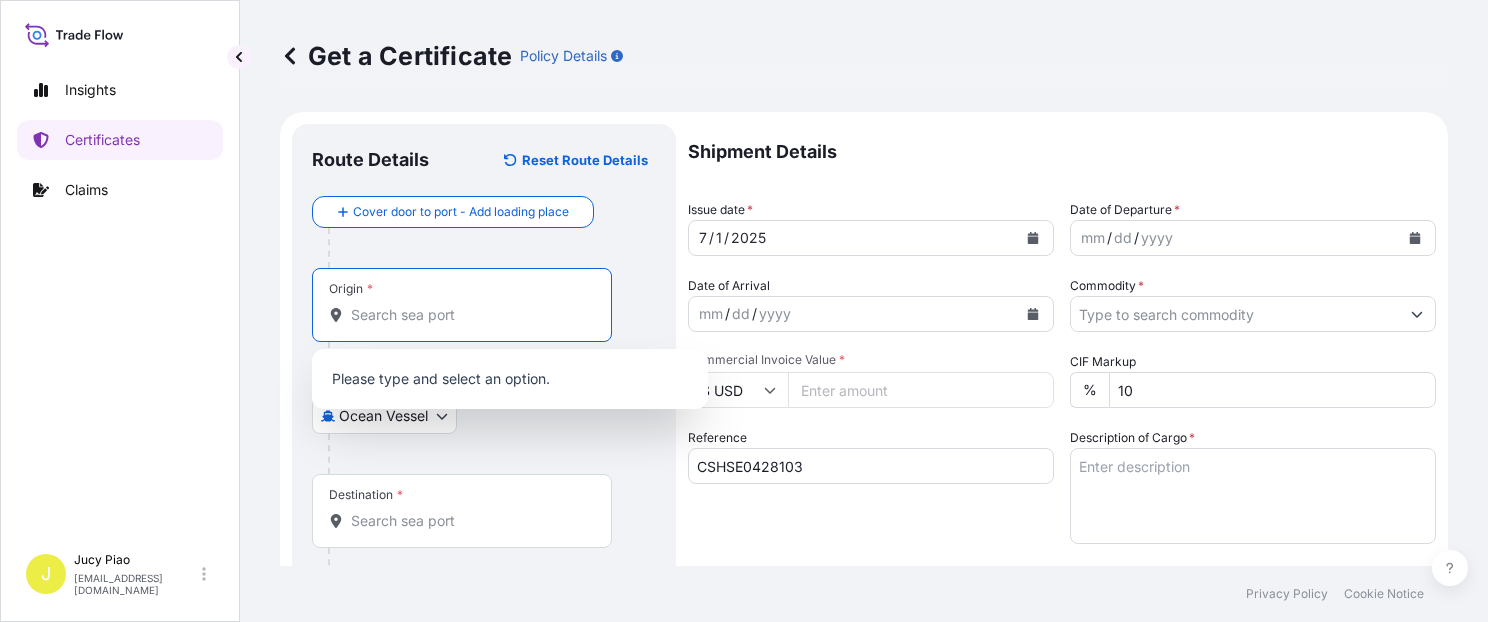 click on "Origin *" at bounding box center [469, 315] 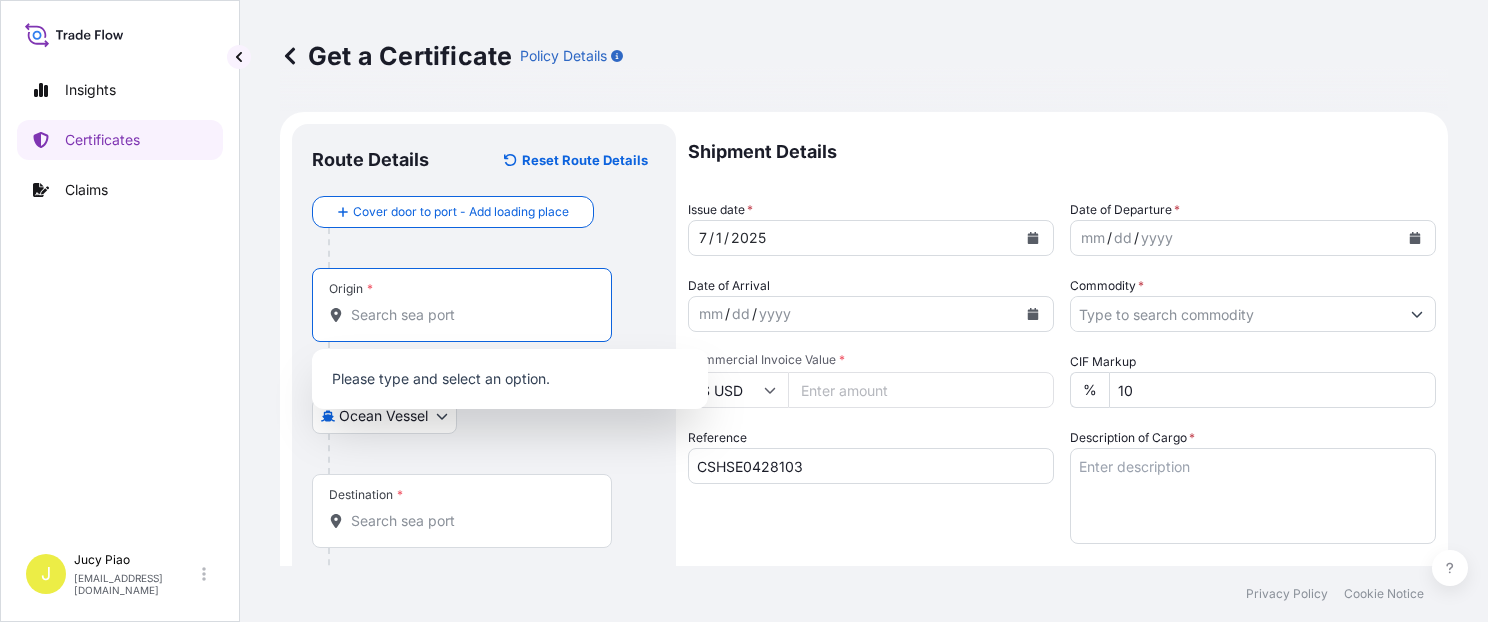 paste on "[GEOGRAPHIC_DATA]" 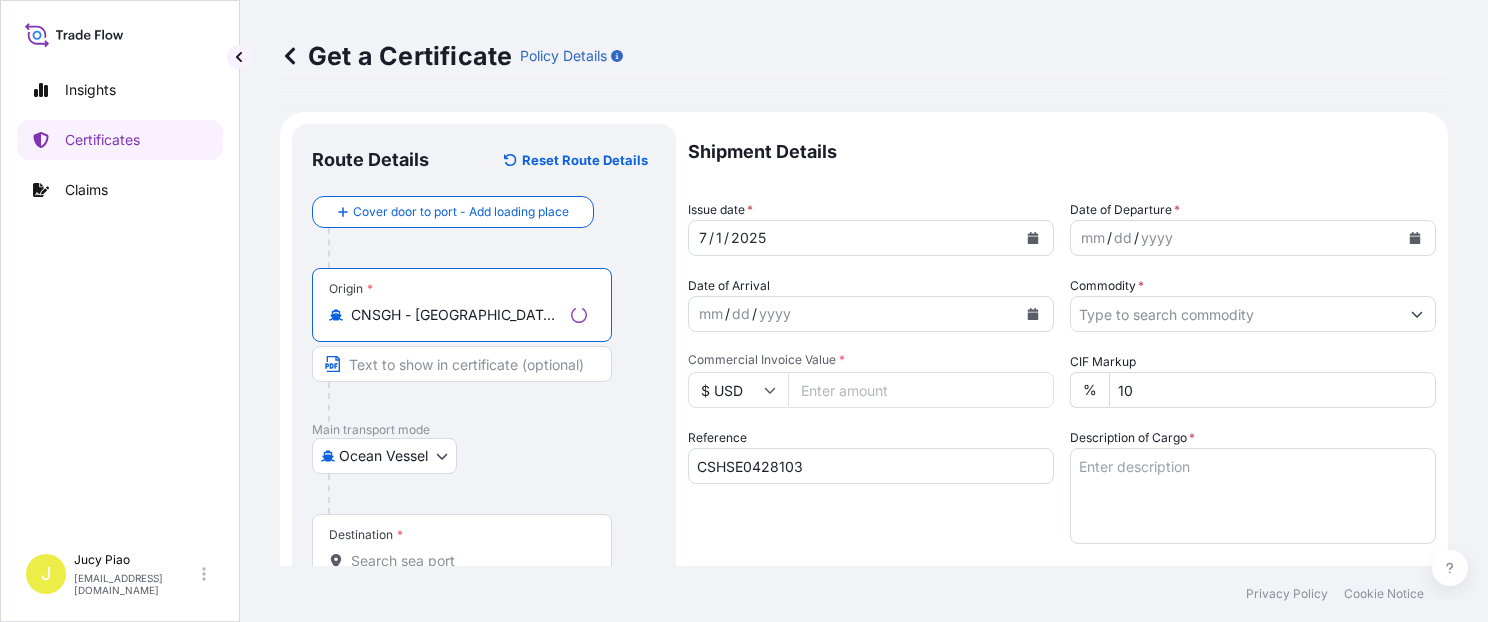 type on "CNSGH - [GEOGRAPHIC_DATA], [GEOGRAPHIC_DATA]" 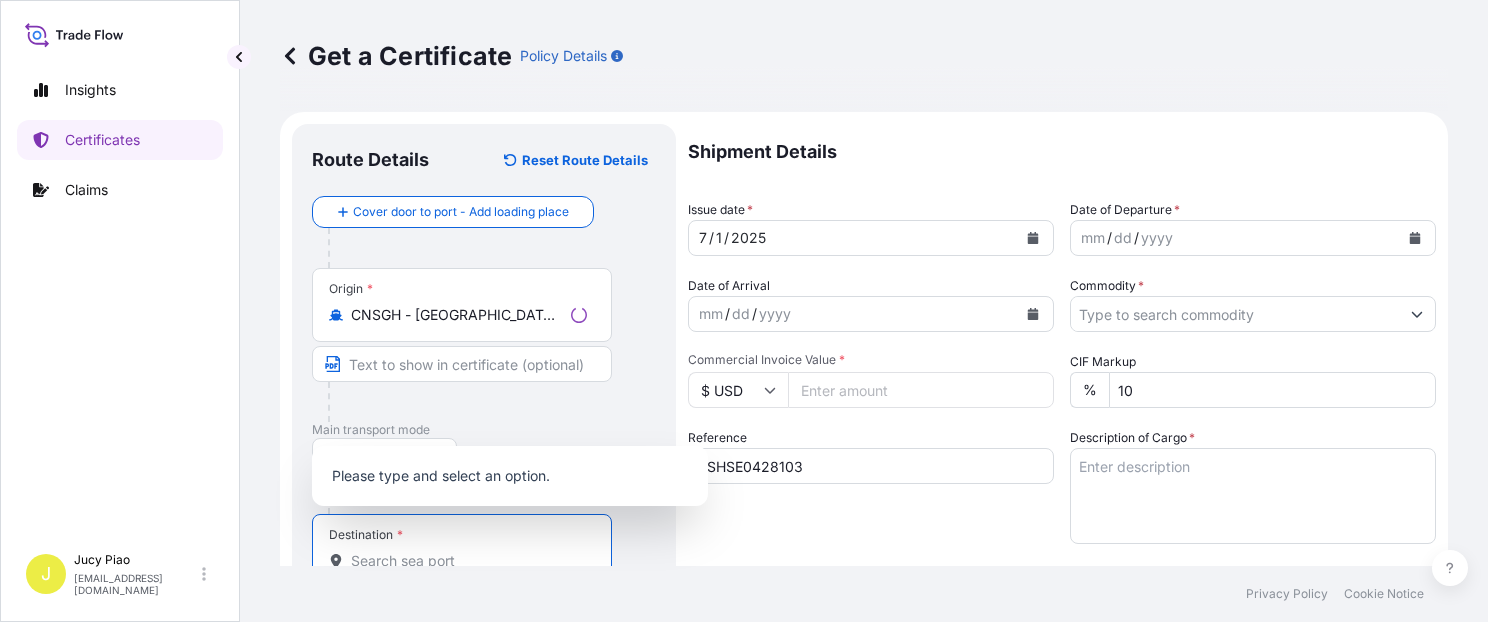 click on "Destination *" at bounding box center [469, 561] 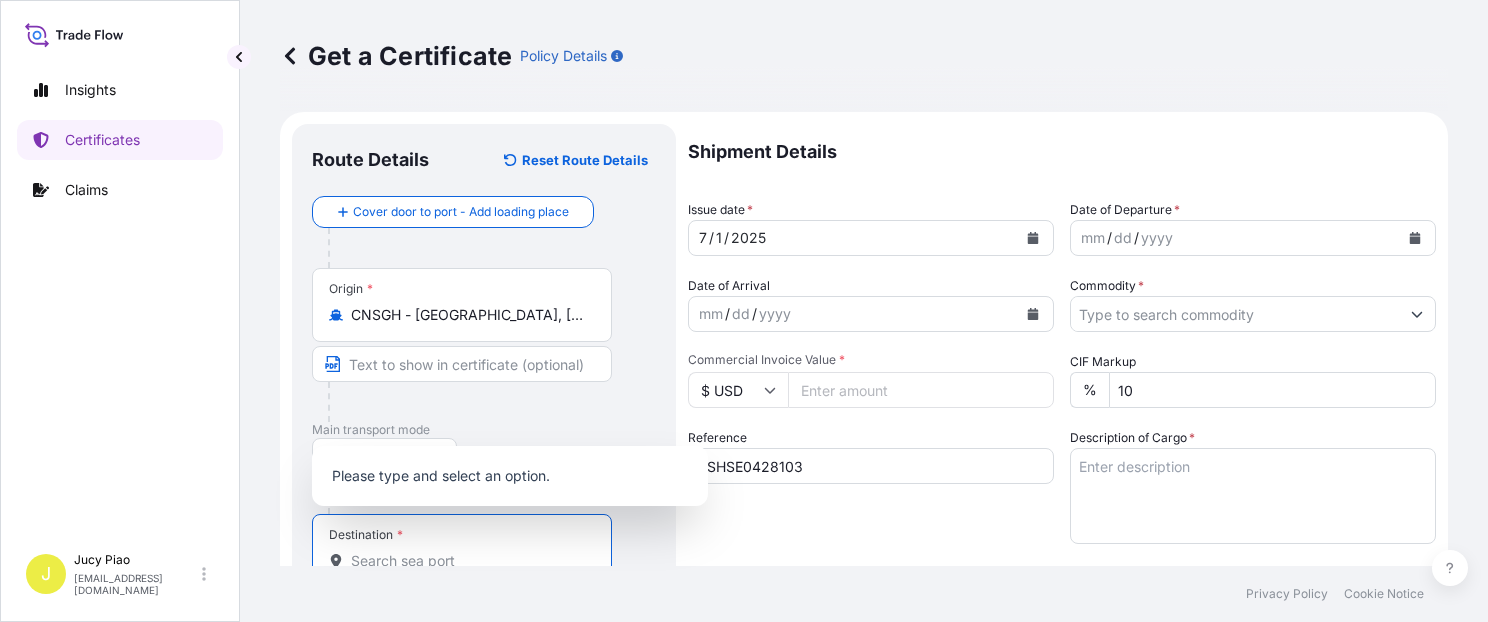 click on "Destination *" at bounding box center [469, 561] 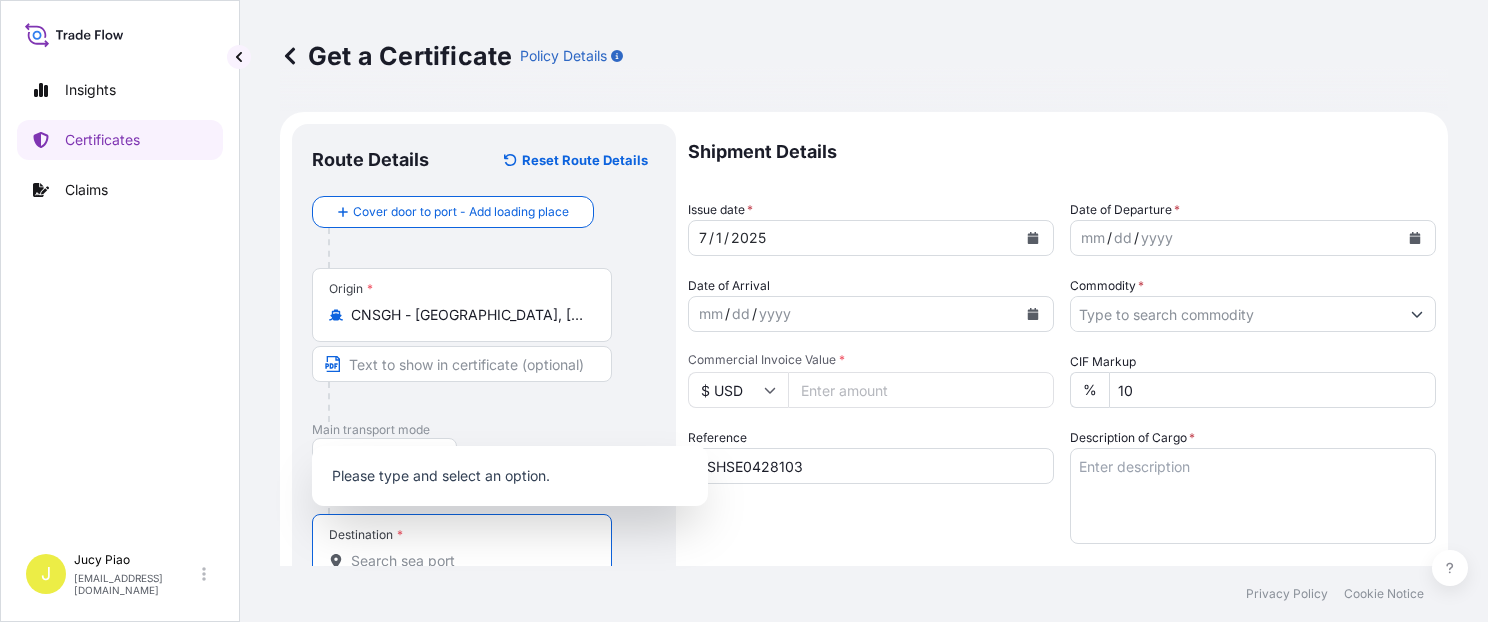 paste on "[GEOGRAPHIC_DATA]" 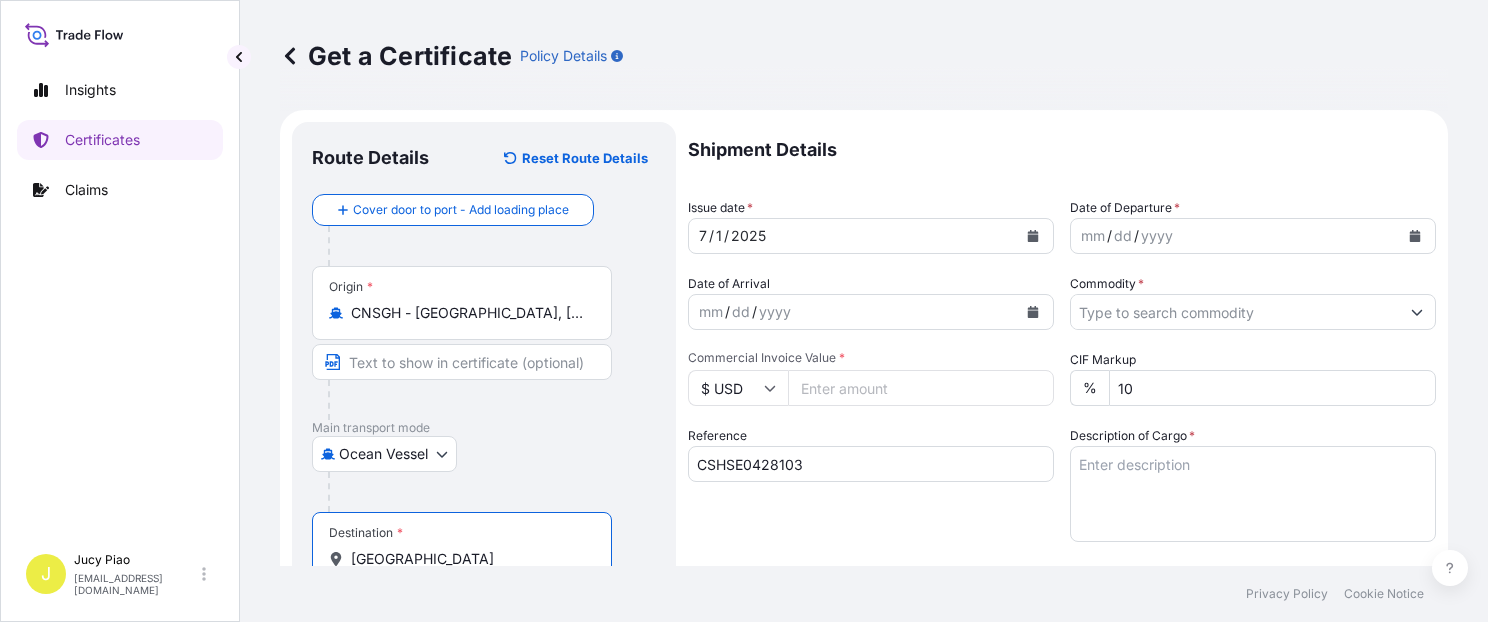 scroll, scrollTop: 87, scrollLeft: 0, axis: vertical 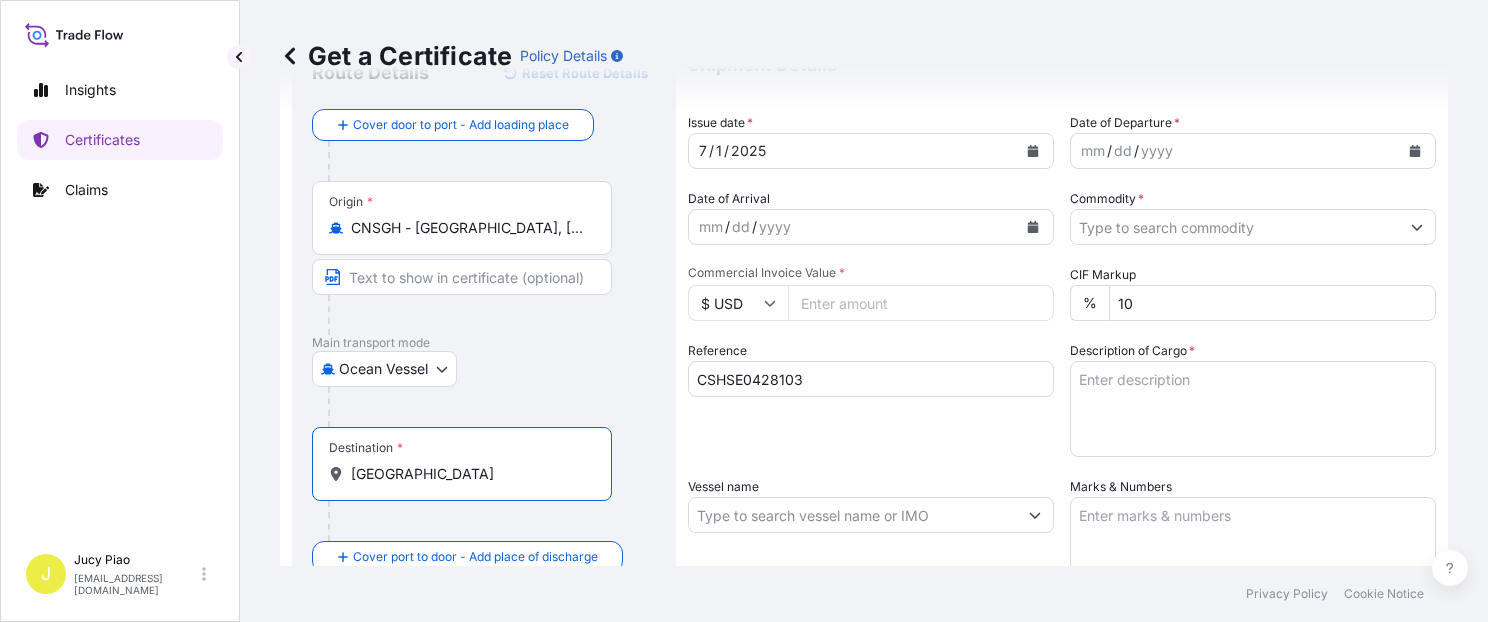 click at bounding box center [492, 407] 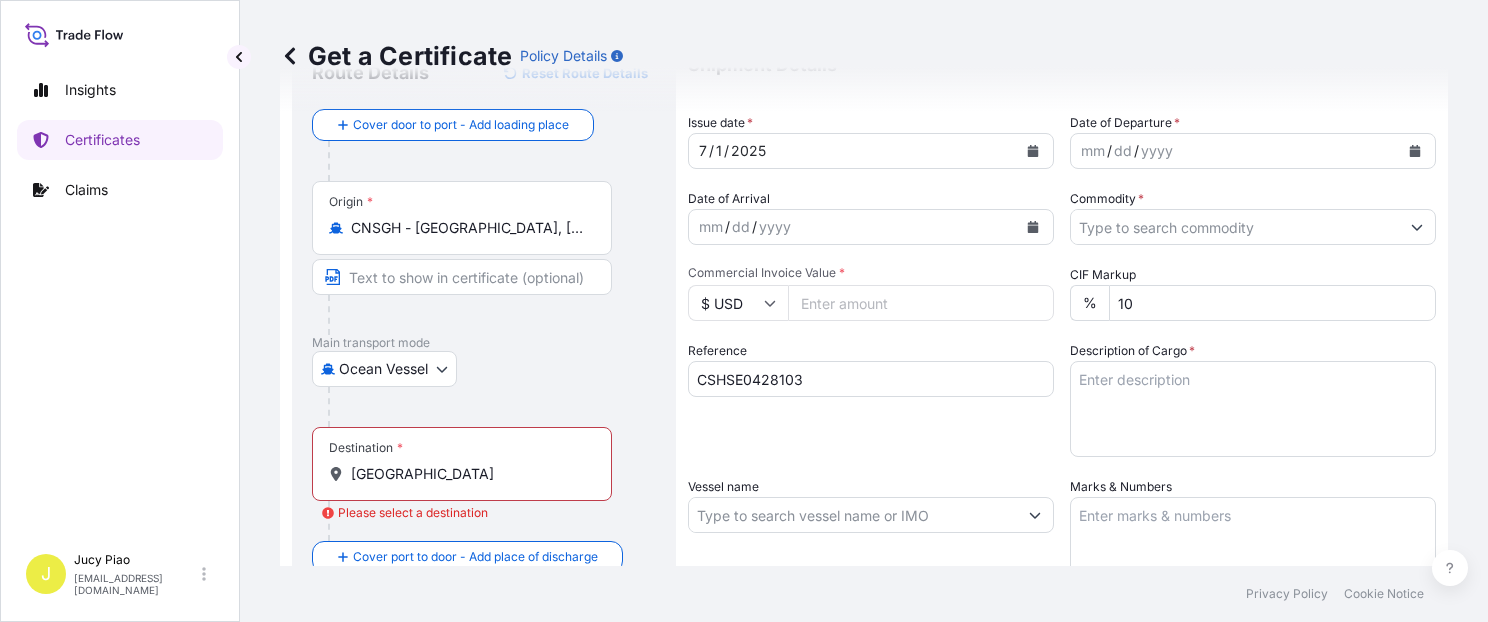 click on "[GEOGRAPHIC_DATA]" at bounding box center (469, 474) 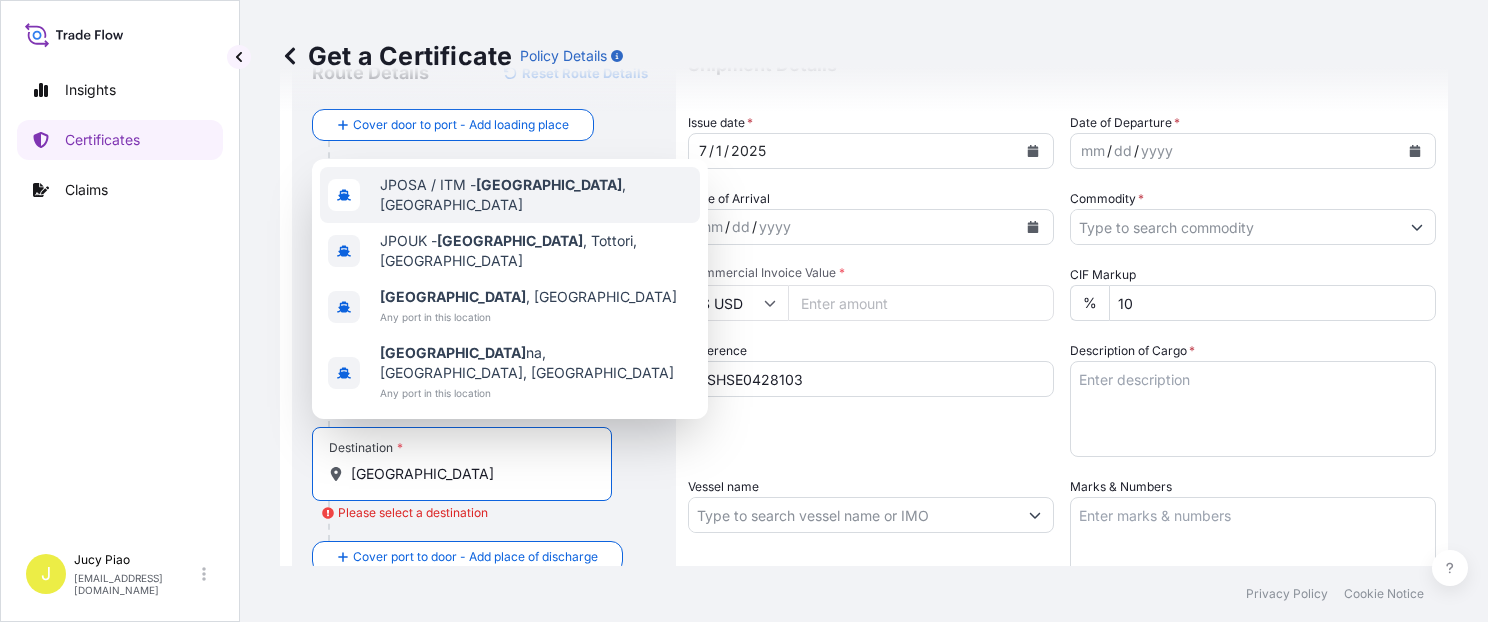 click on "JPOSA / ITM -  [GEOGRAPHIC_DATA] , [GEOGRAPHIC_DATA]" at bounding box center [536, 195] 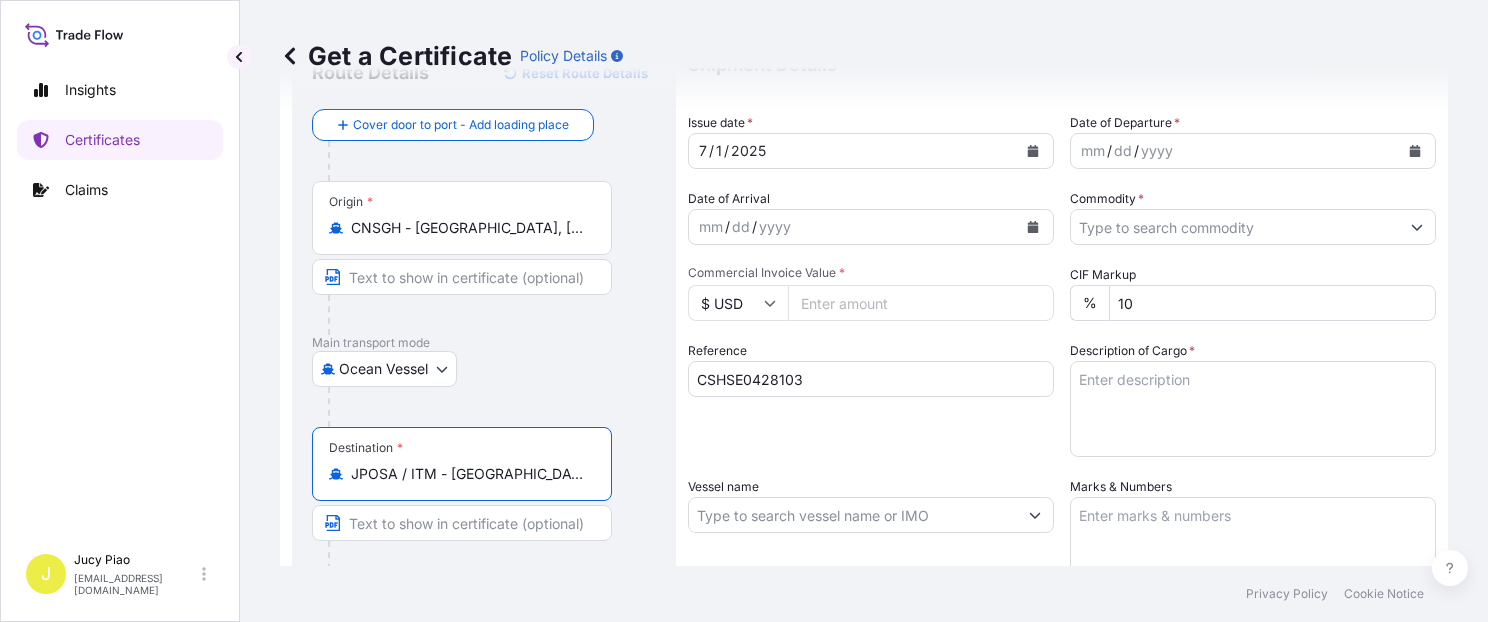 drag, startPoint x: 449, startPoint y: 468, endPoint x: 598, endPoint y: 478, distance: 149.33519 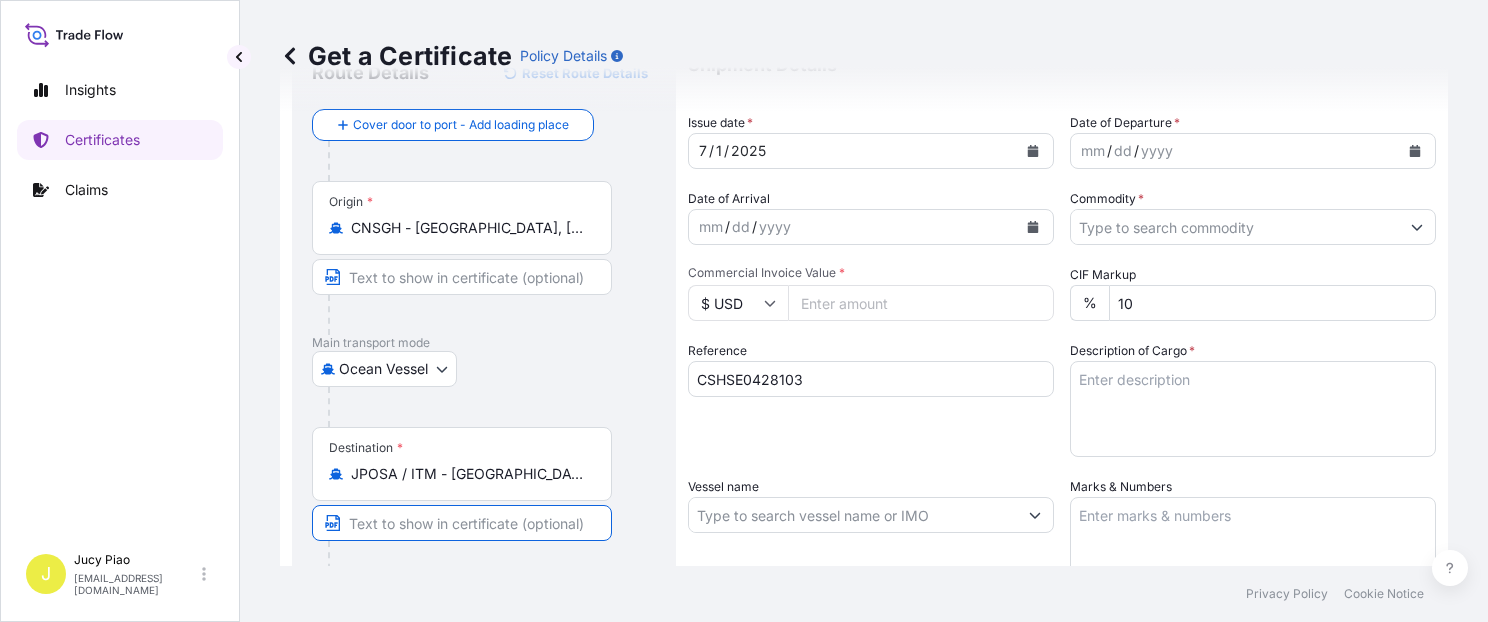 click at bounding box center [462, 523] 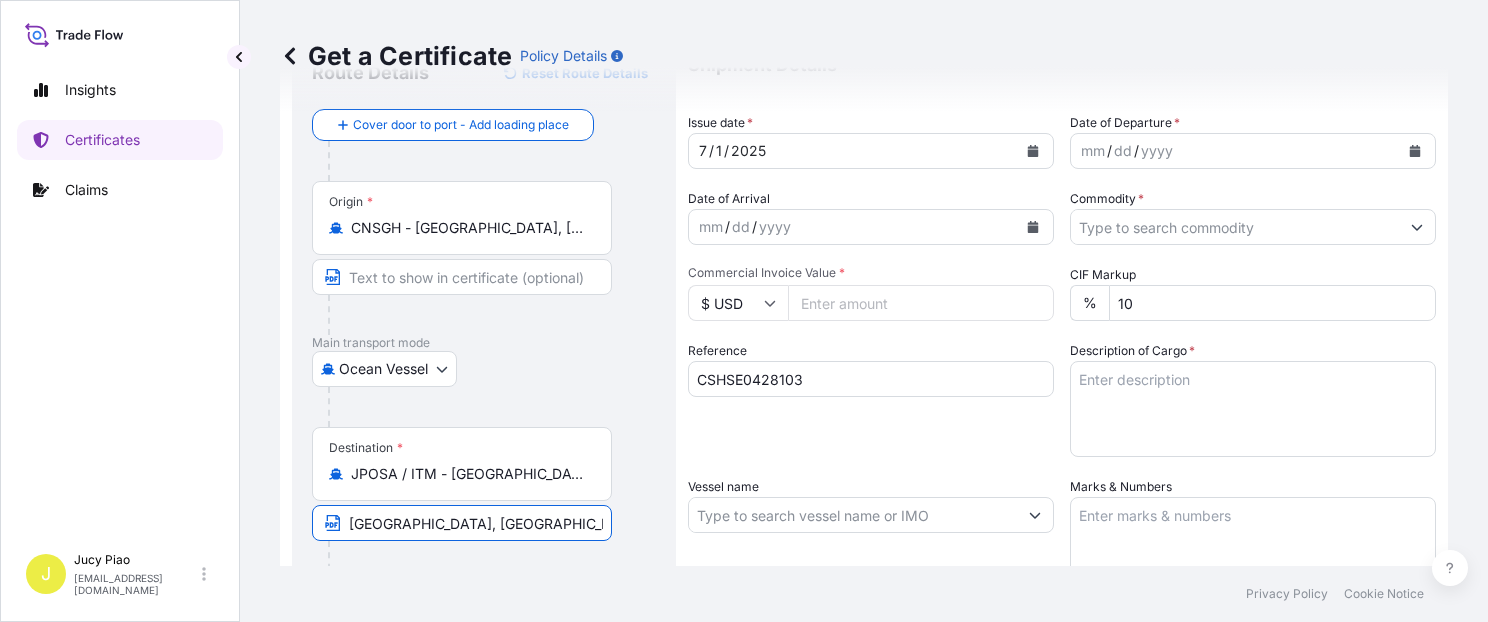 type on "[GEOGRAPHIC_DATA], [GEOGRAPHIC_DATA]" 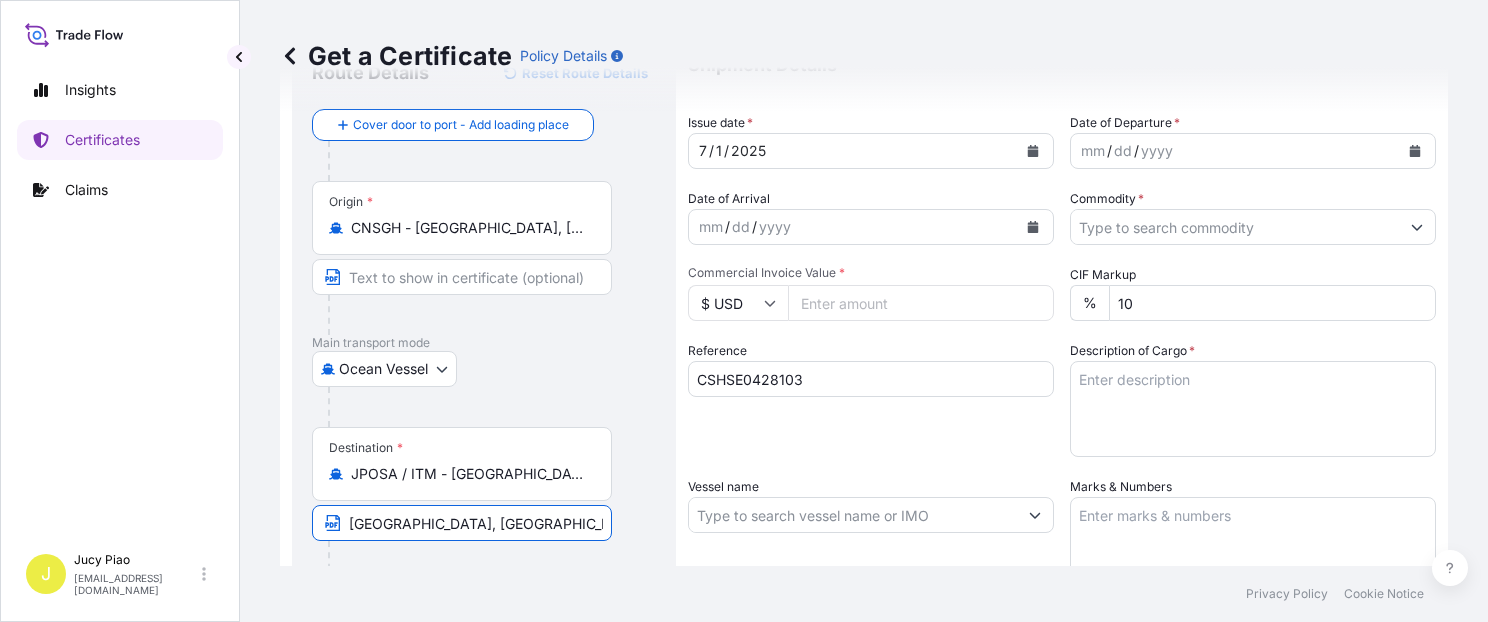 click on "Ocean Vessel Air Barge Road Ocean Vessel Rail Barge in [GEOGRAPHIC_DATA]" at bounding box center (484, 369) 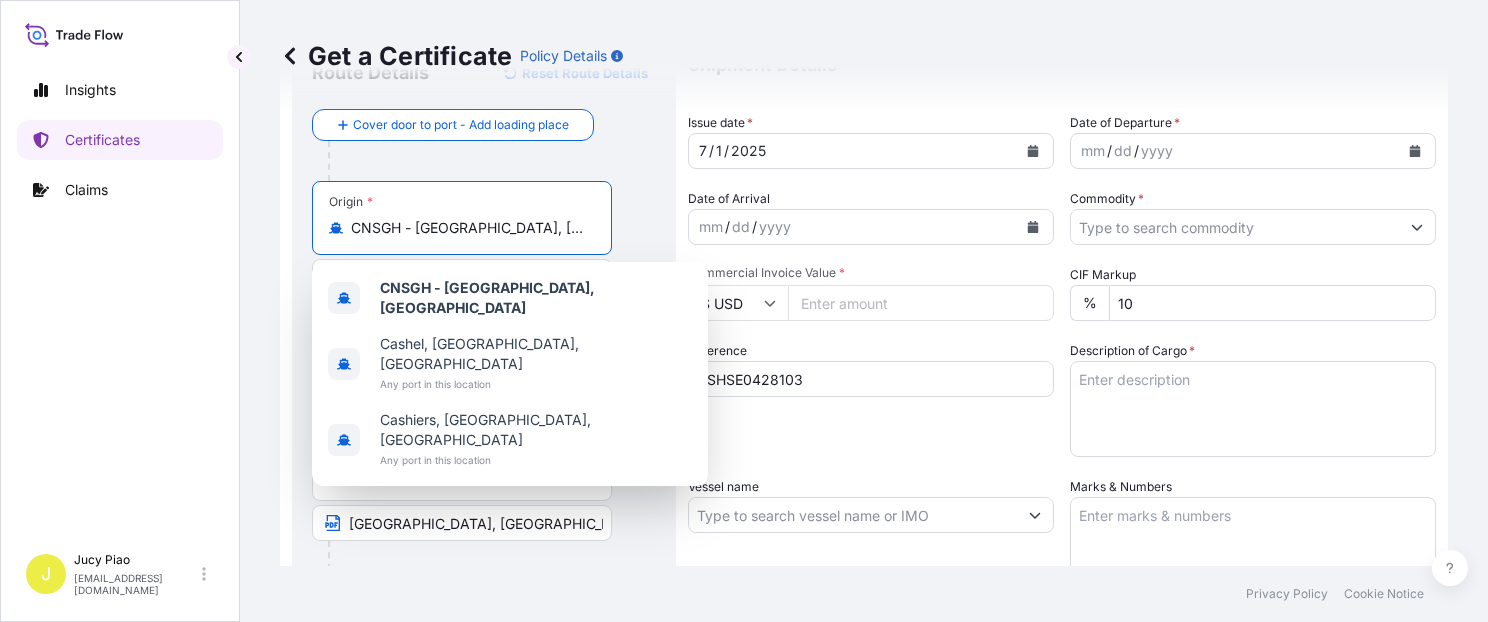 drag, startPoint x: 419, startPoint y: 231, endPoint x: 574, endPoint y: 234, distance: 155.02902 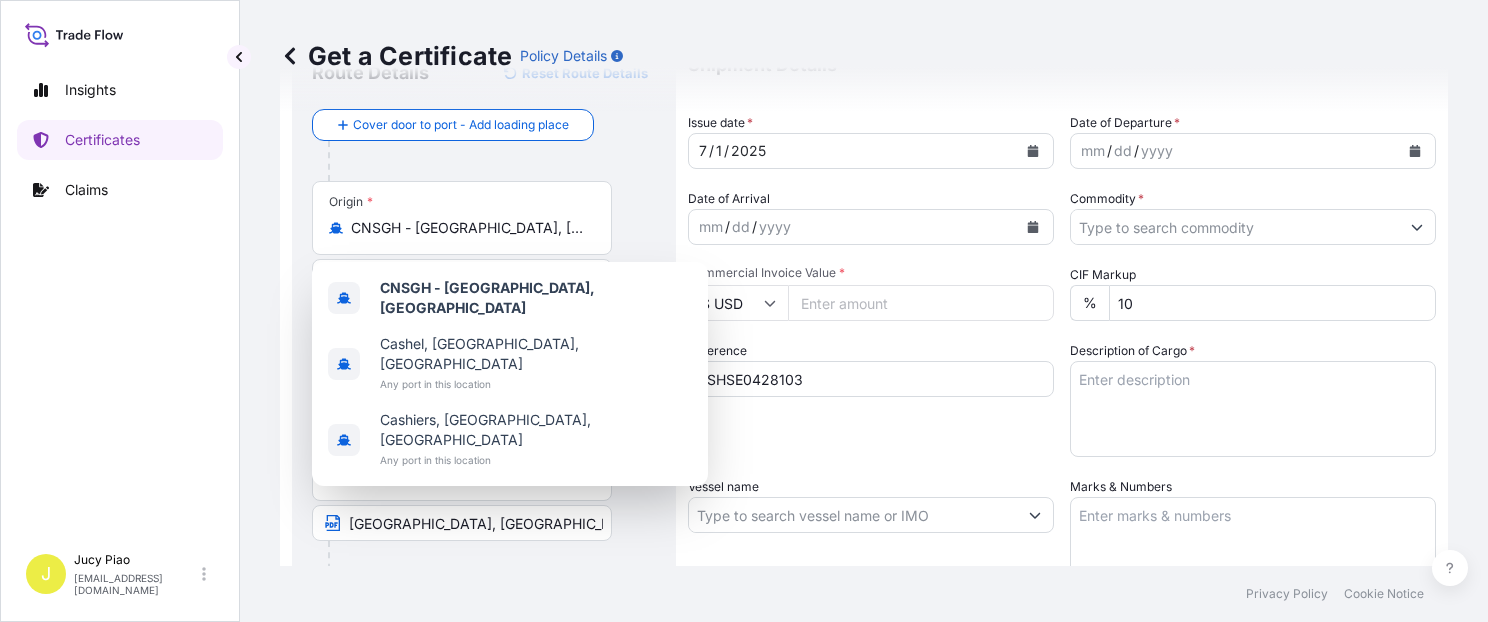 click on "Origin * CNSGH - [GEOGRAPHIC_DATA], [GEOGRAPHIC_DATA]" at bounding box center [484, 258] 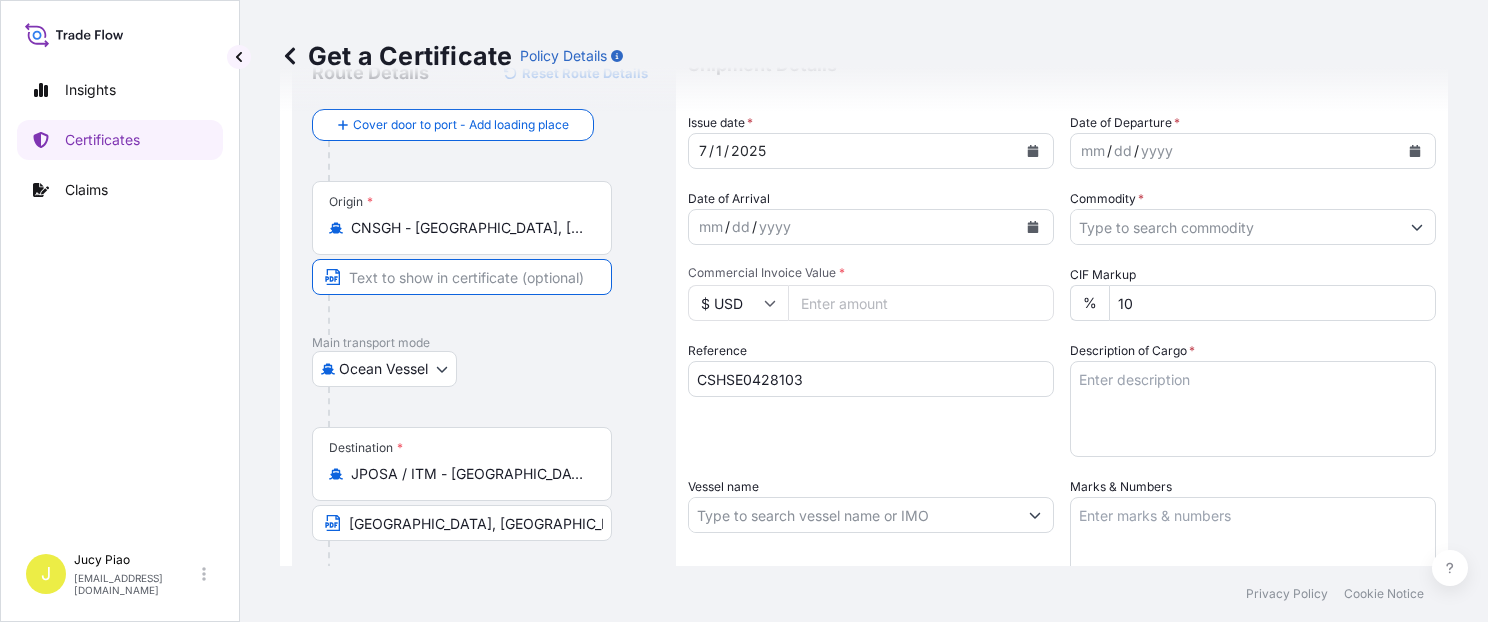 click at bounding box center [462, 277] 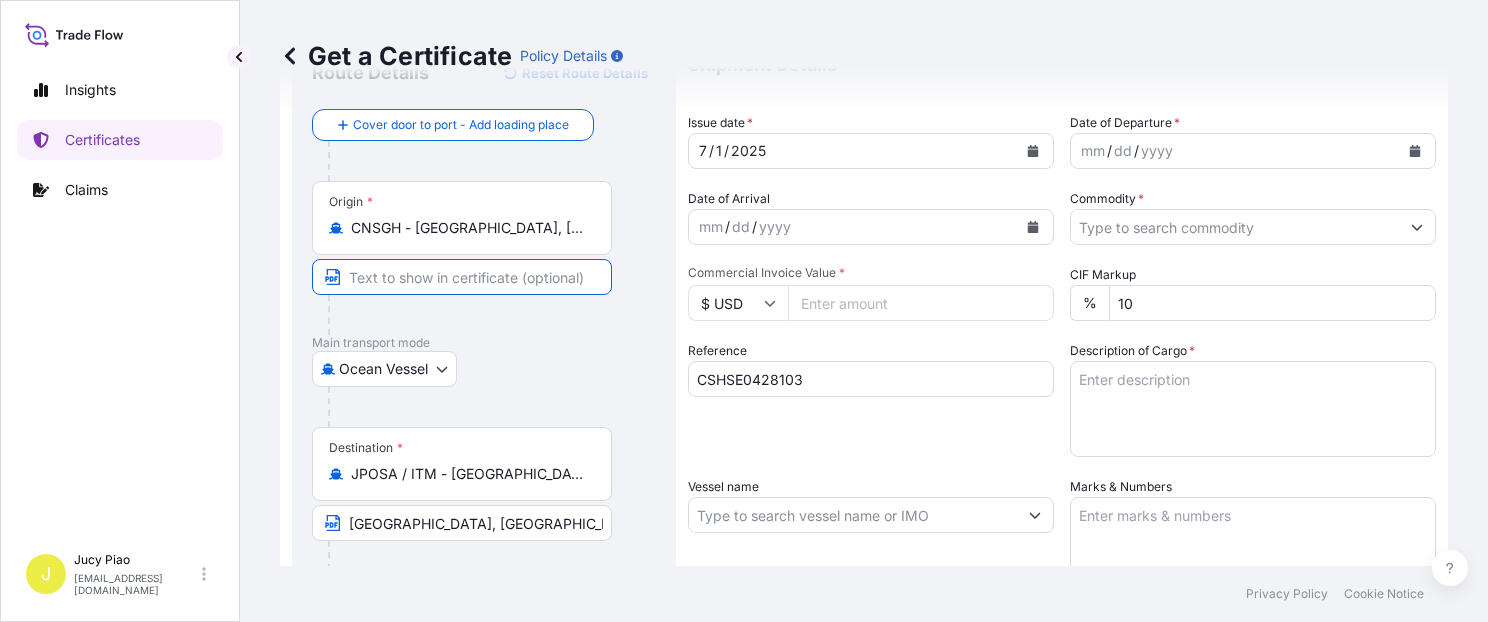paste on "[GEOGRAPHIC_DATA], [GEOGRAPHIC_DATA]" 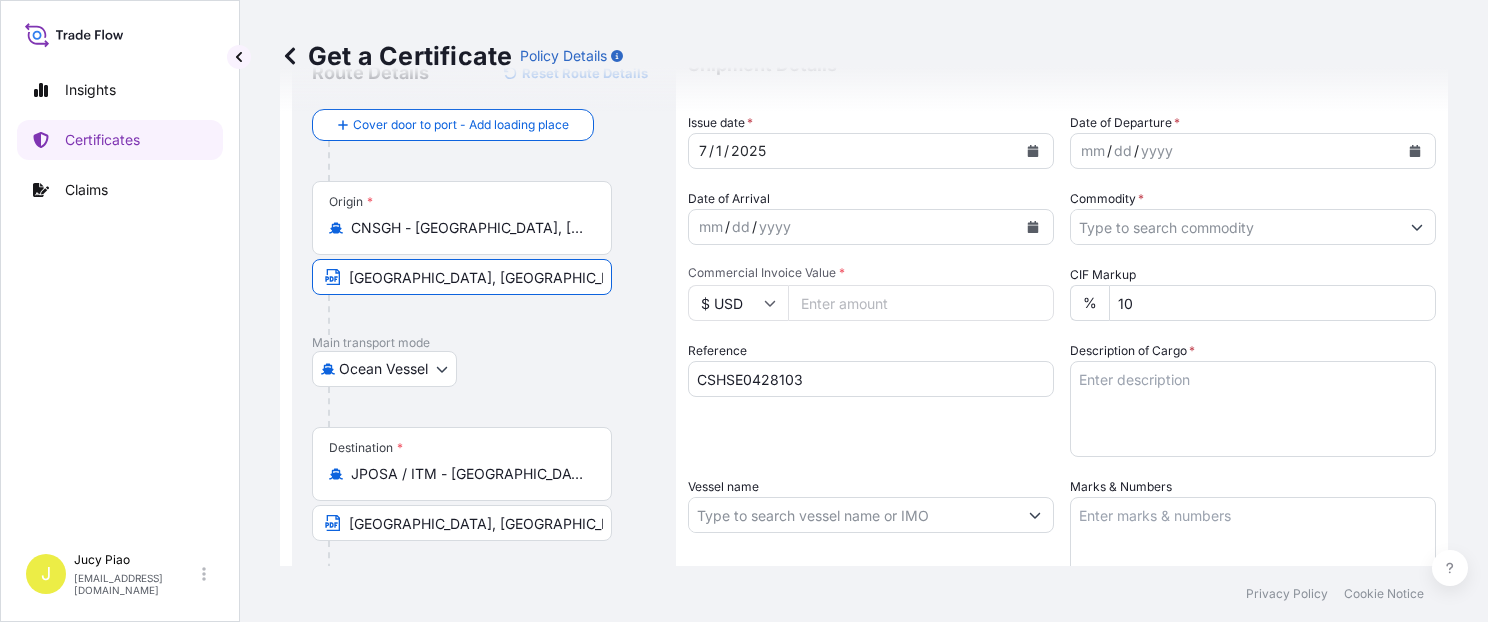 type on "[GEOGRAPHIC_DATA], [GEOGRAPHIC_DATA]" 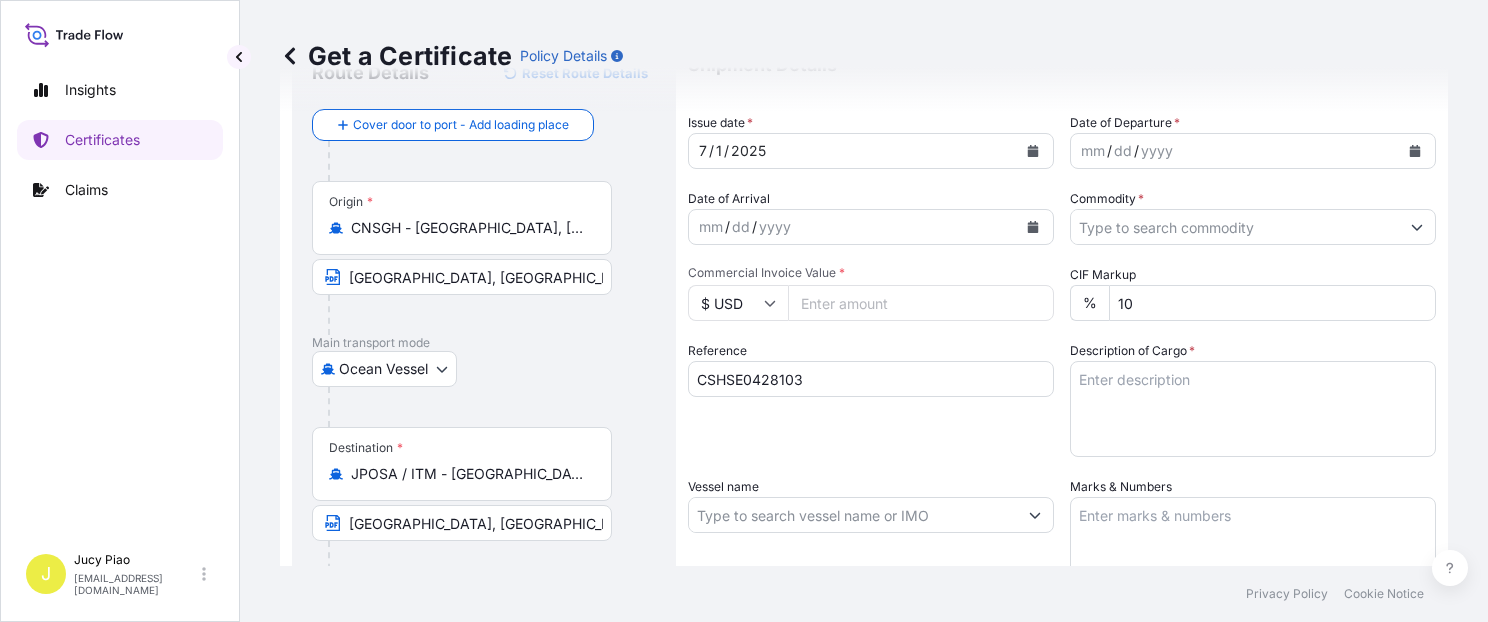 click on "Main transport mode" at bounding box center (484, 343) 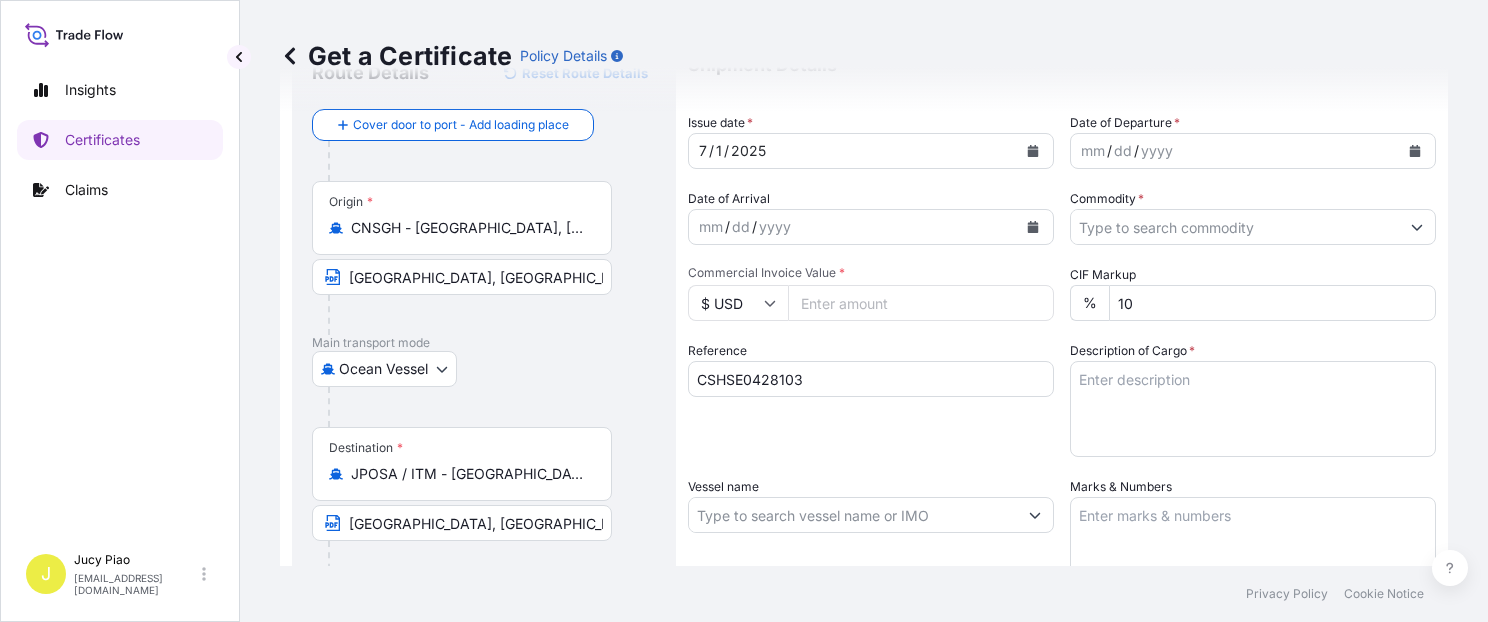 click on "7" at bounding box center [703, 151] 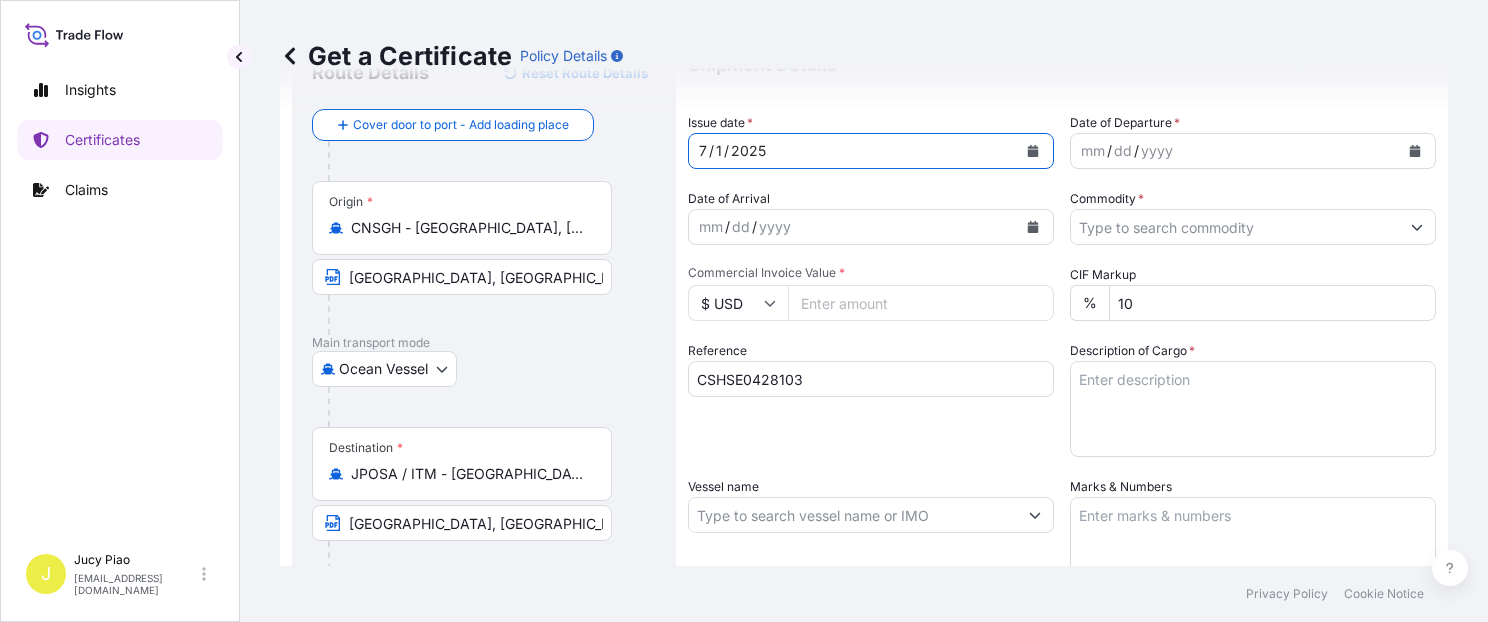 click on "7" at bounding box center (703, 151) 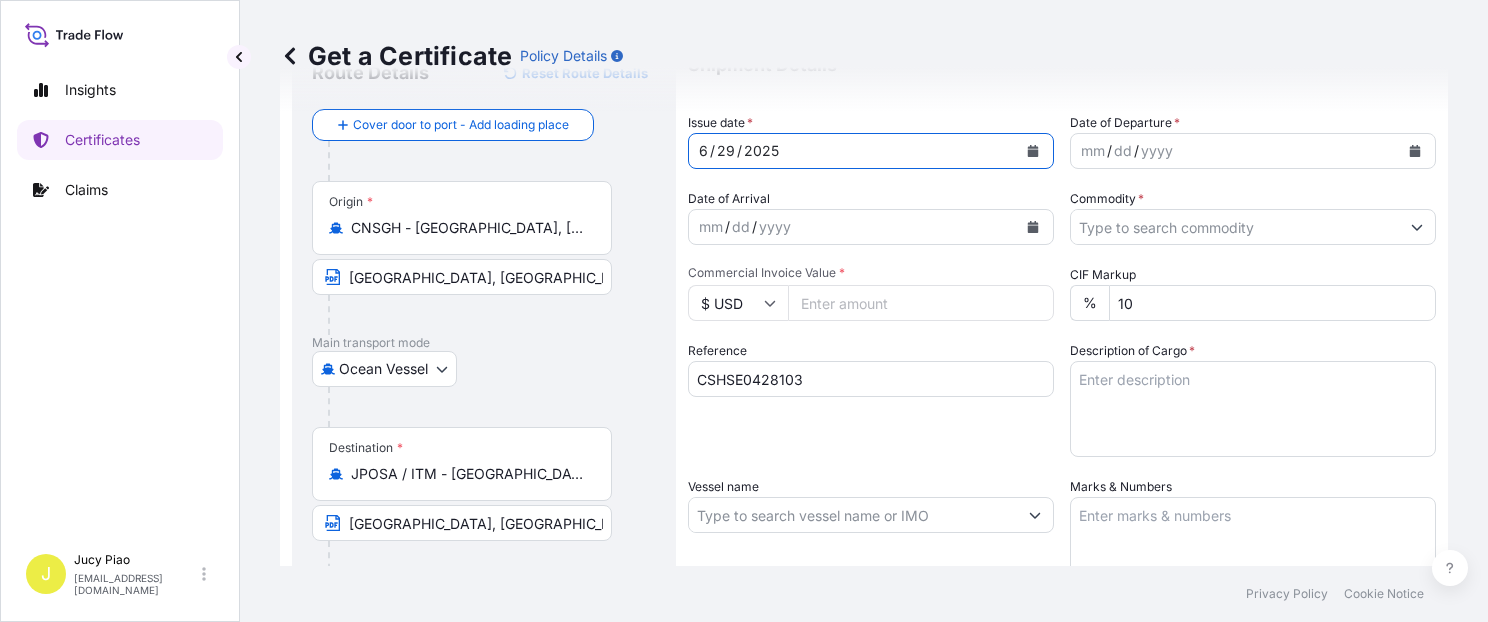 click on "mm" at bounding box center [1093, 151] 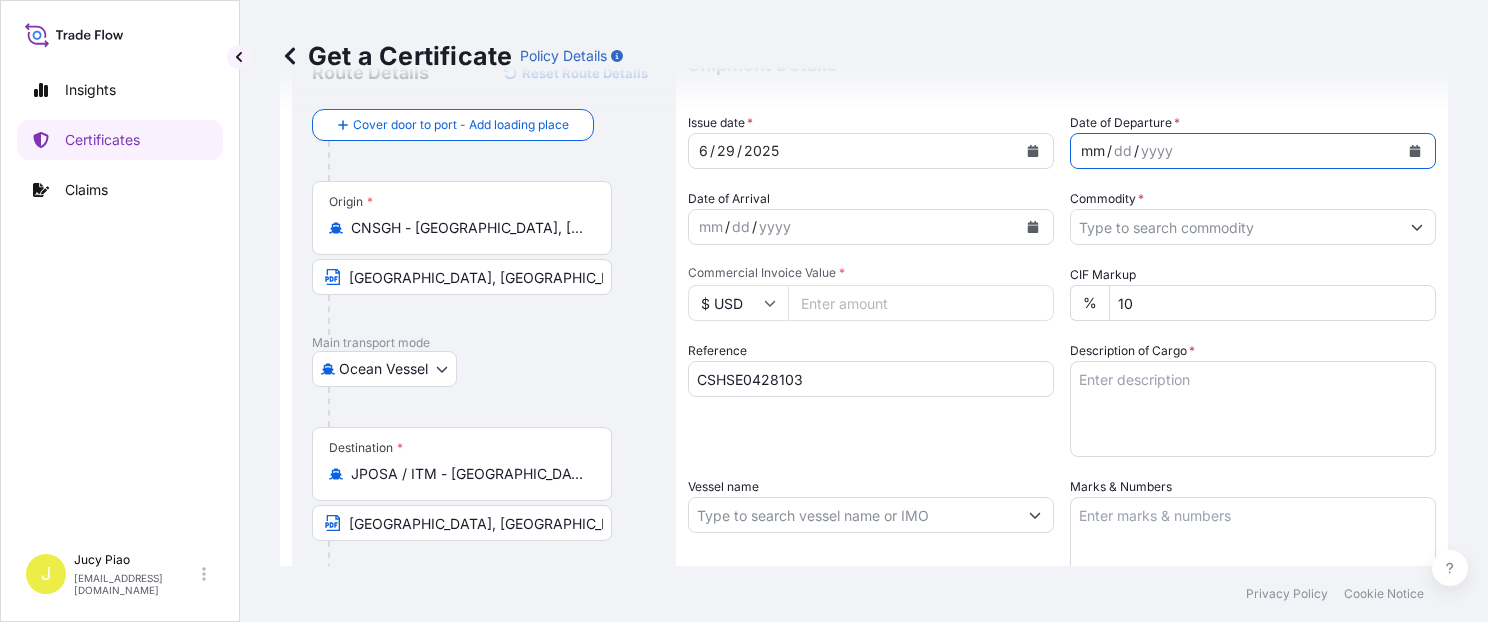 click on "mm" at bounding box center (1093, 151) 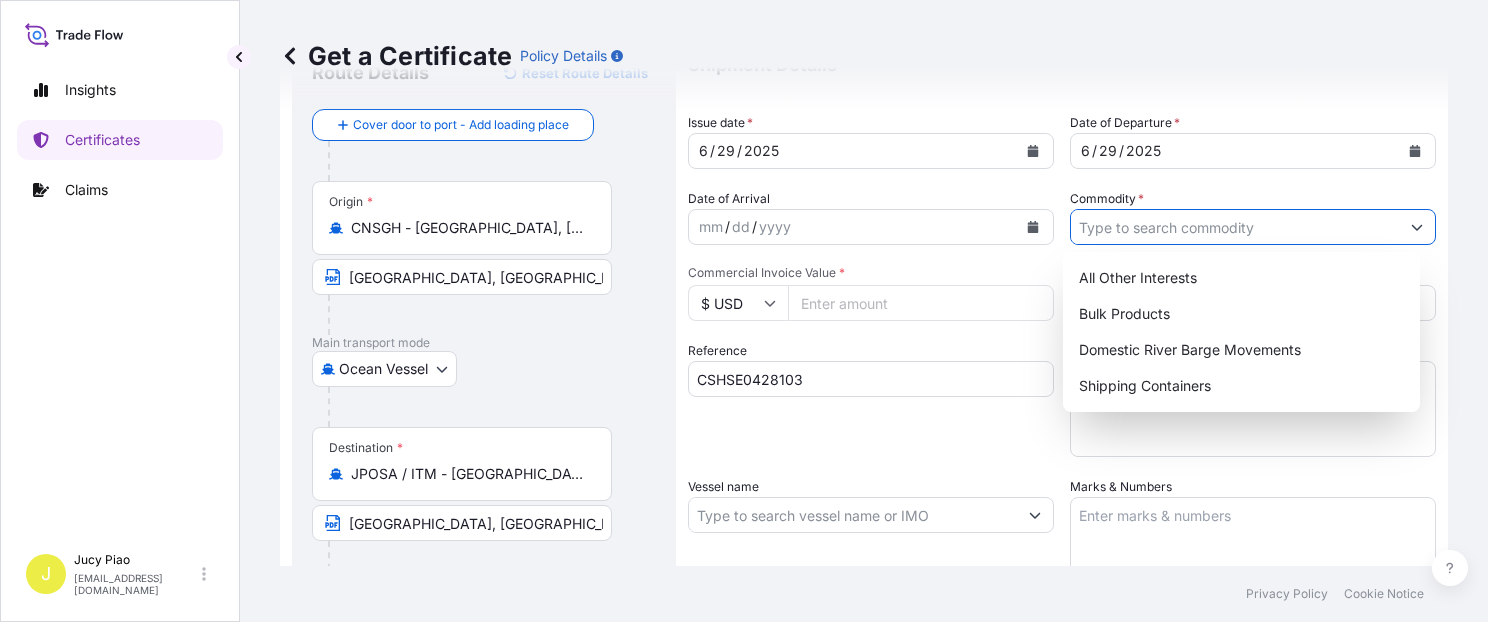 click on "Commodity *" at bounding box center [1235, 227] 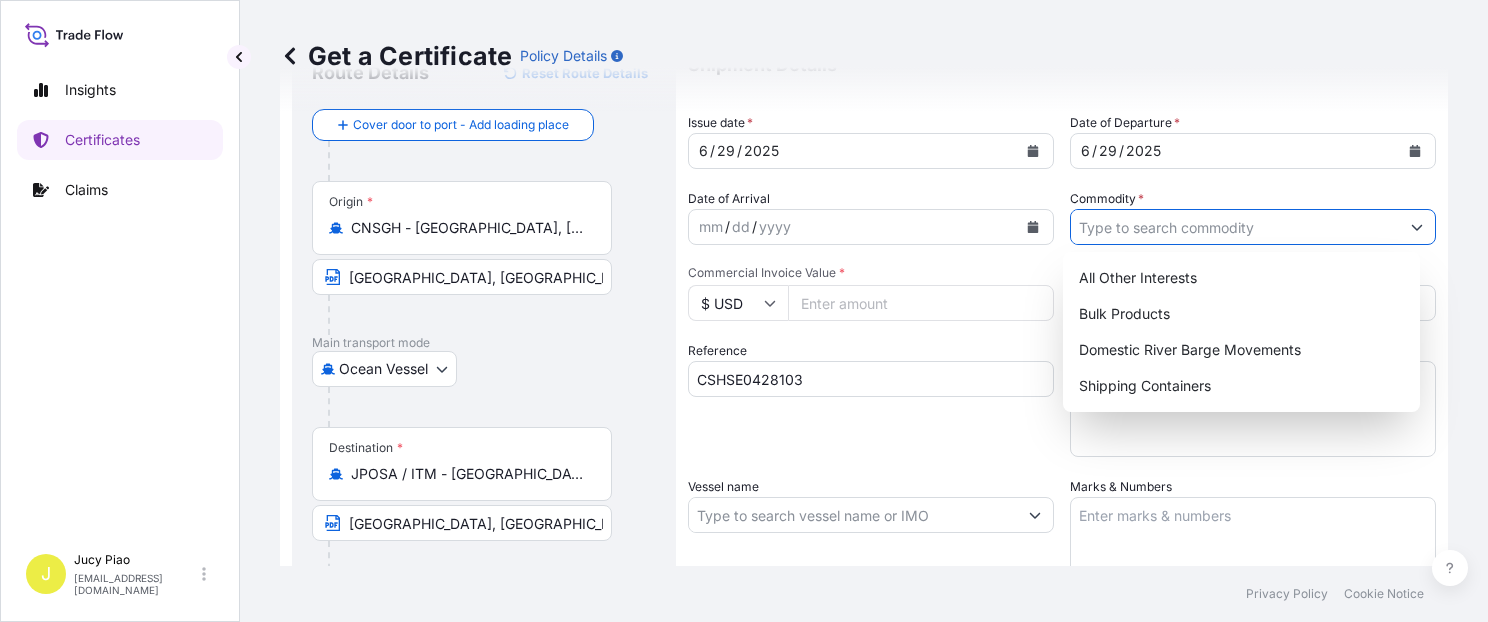 click on "Commodity *" at bounding box center [1235, 227] 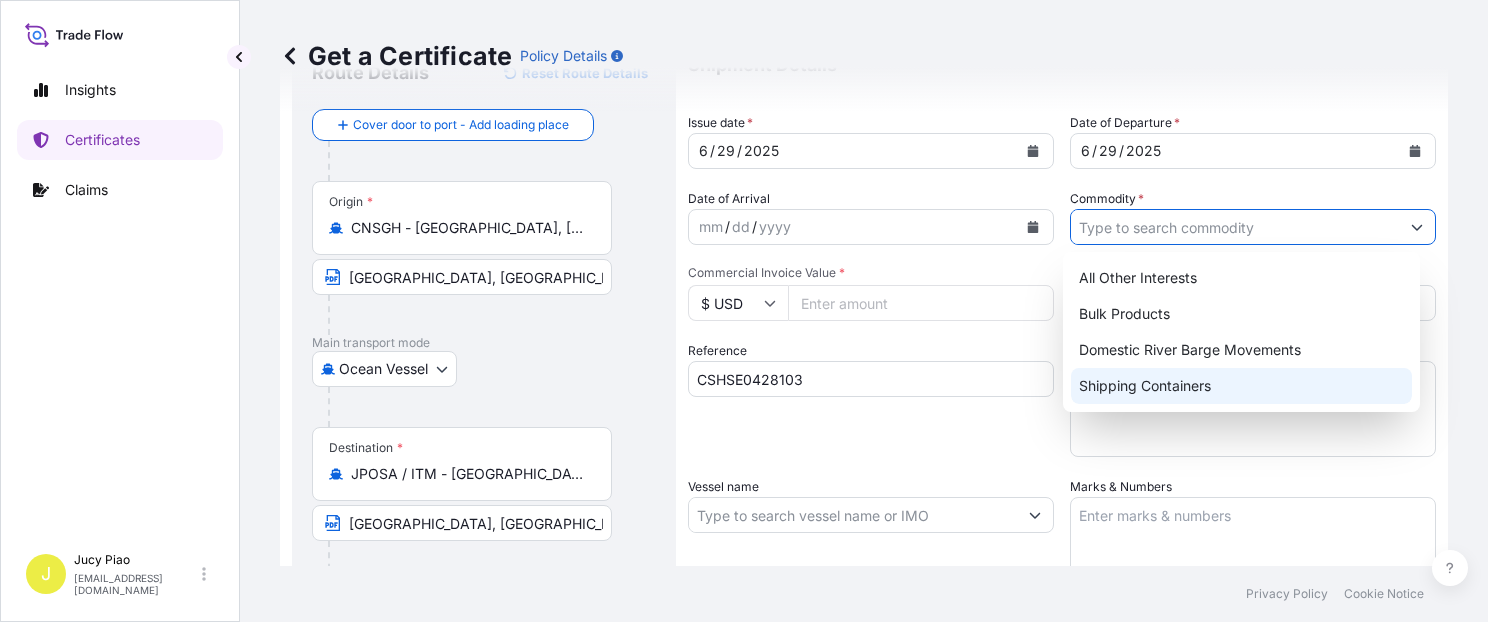 click on "Shipping Containers" at bounding box center [1241, 386] 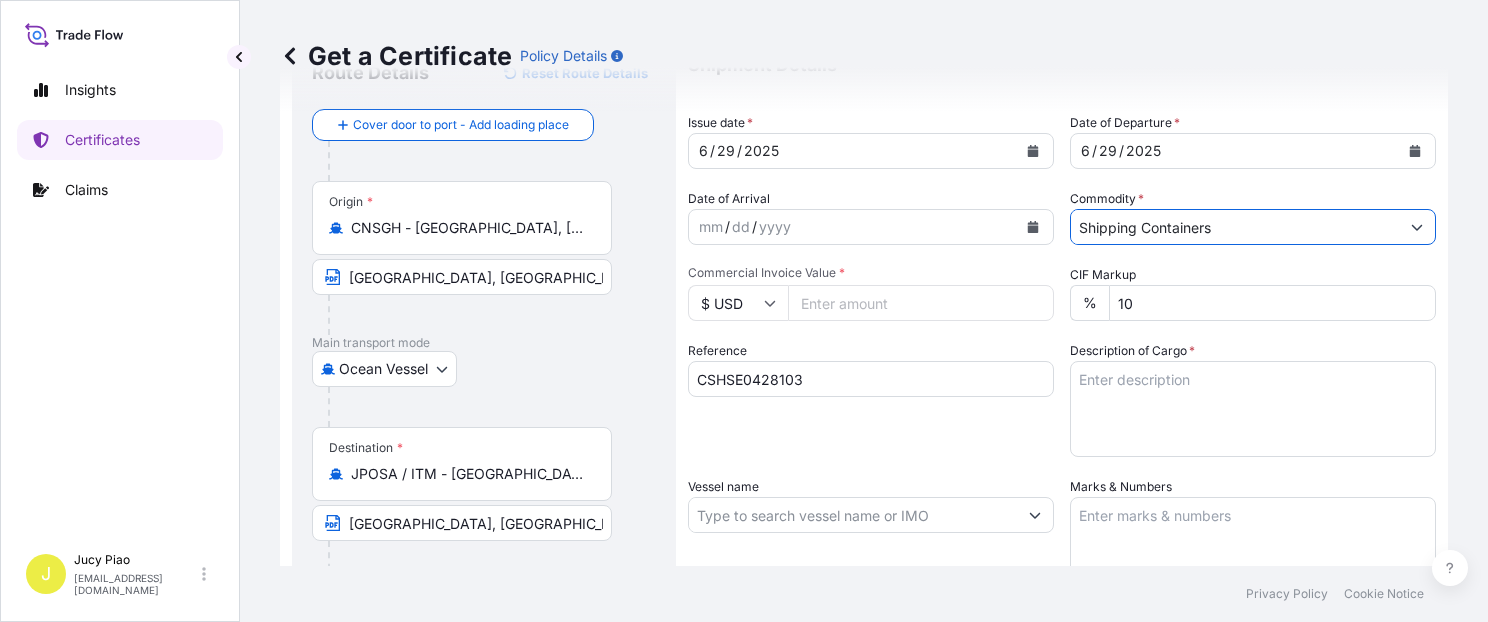 click on "Commercial Invoice Value    *" at bounding box center (921, 303) 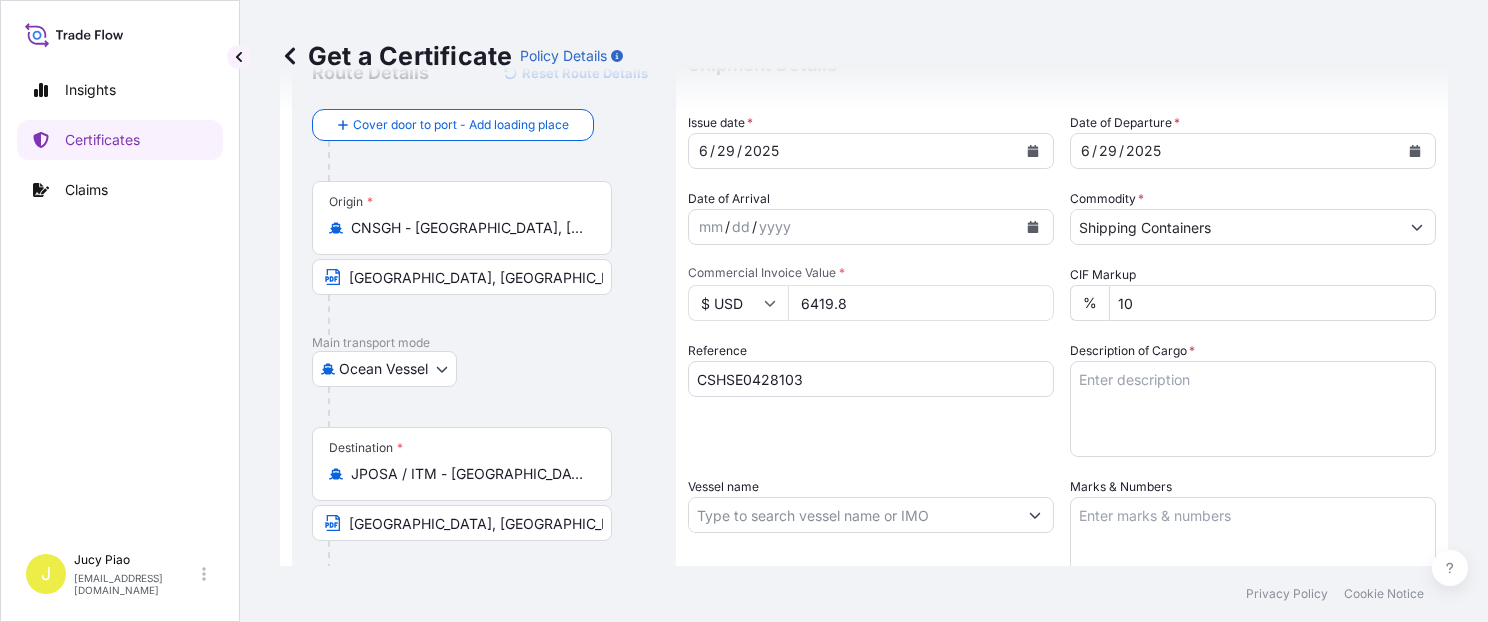 type on "6419.8" 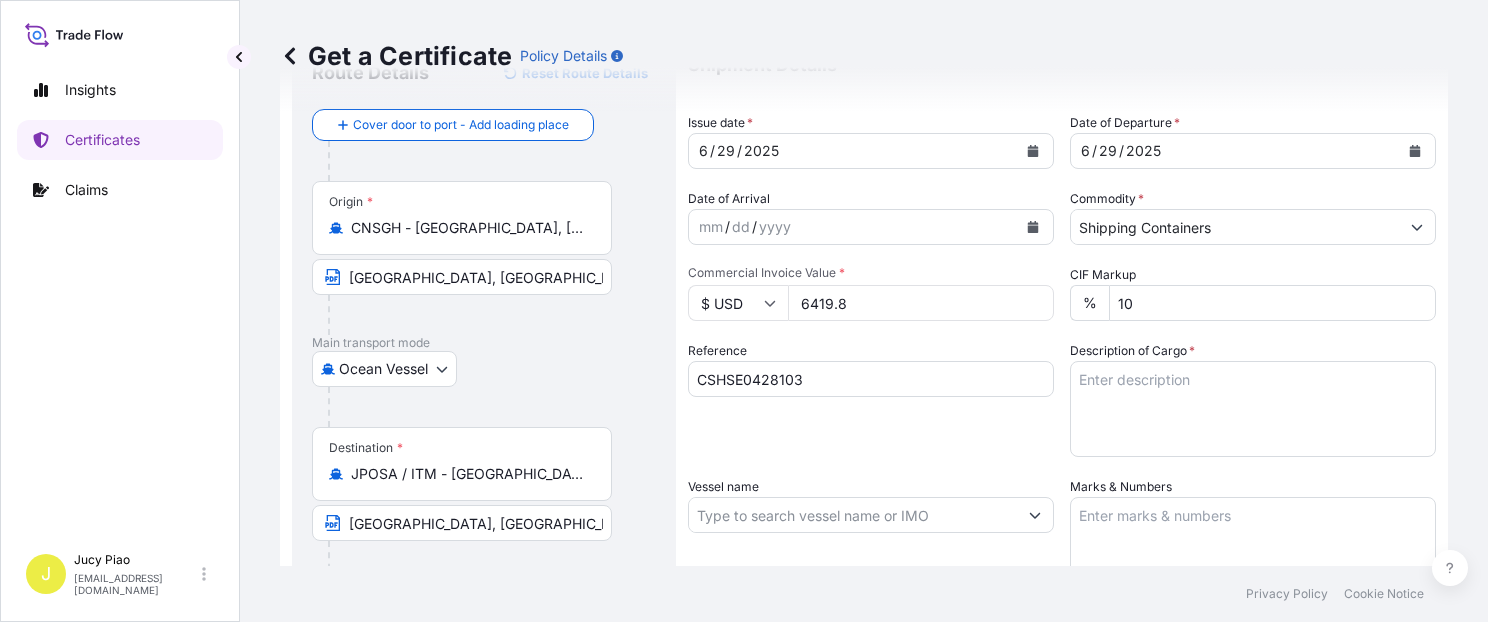 click on "Description of Cargo *" at bounding box center [1253, 409] 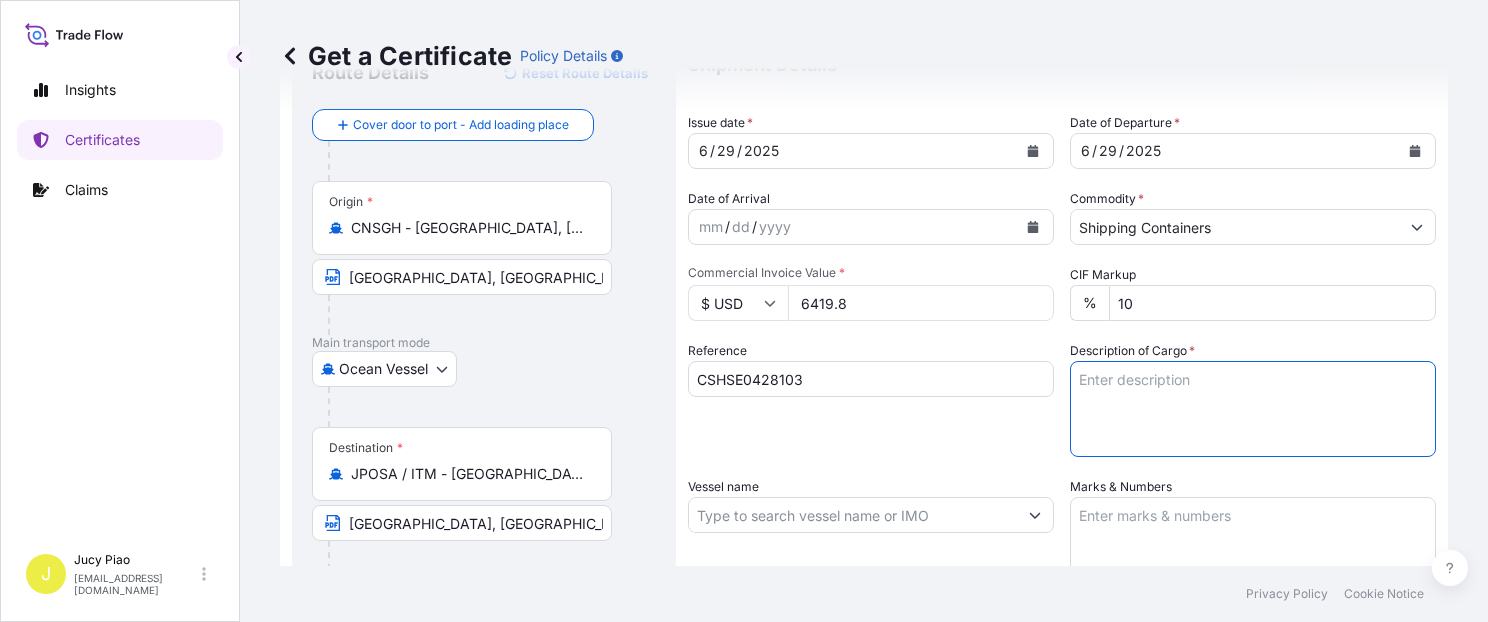 paste on "THERMOPLASTIC POLYURETHANE" 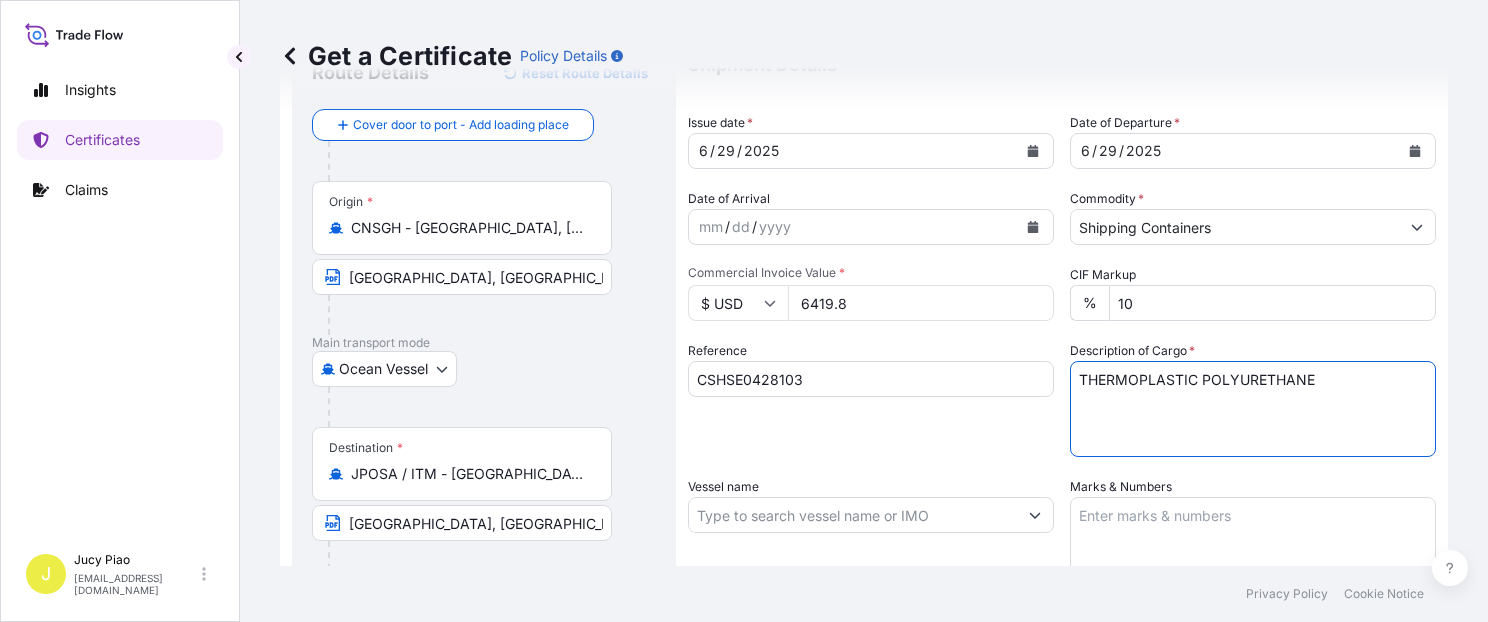 paste on "2 PALLETS (80 BAGS)" 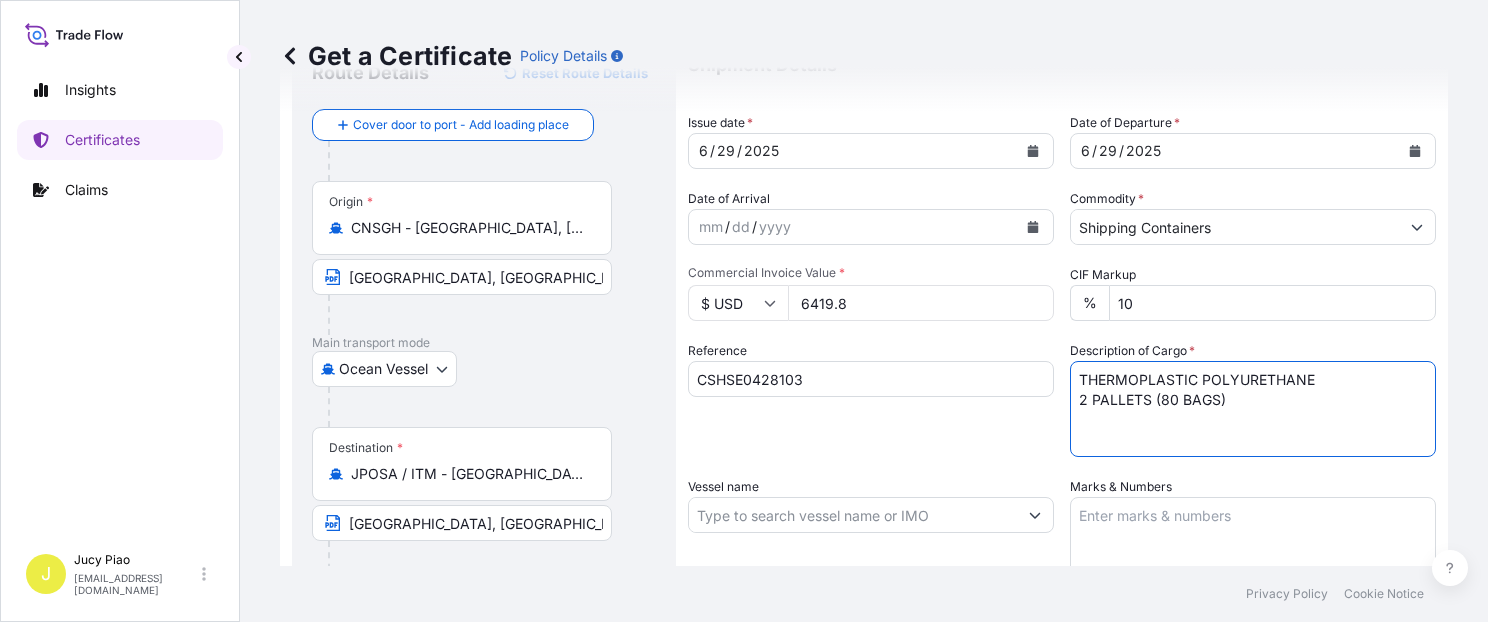 type on "THERMOPLASTIC POLYURETHANE
2 PALLETS (80 BAGS)" 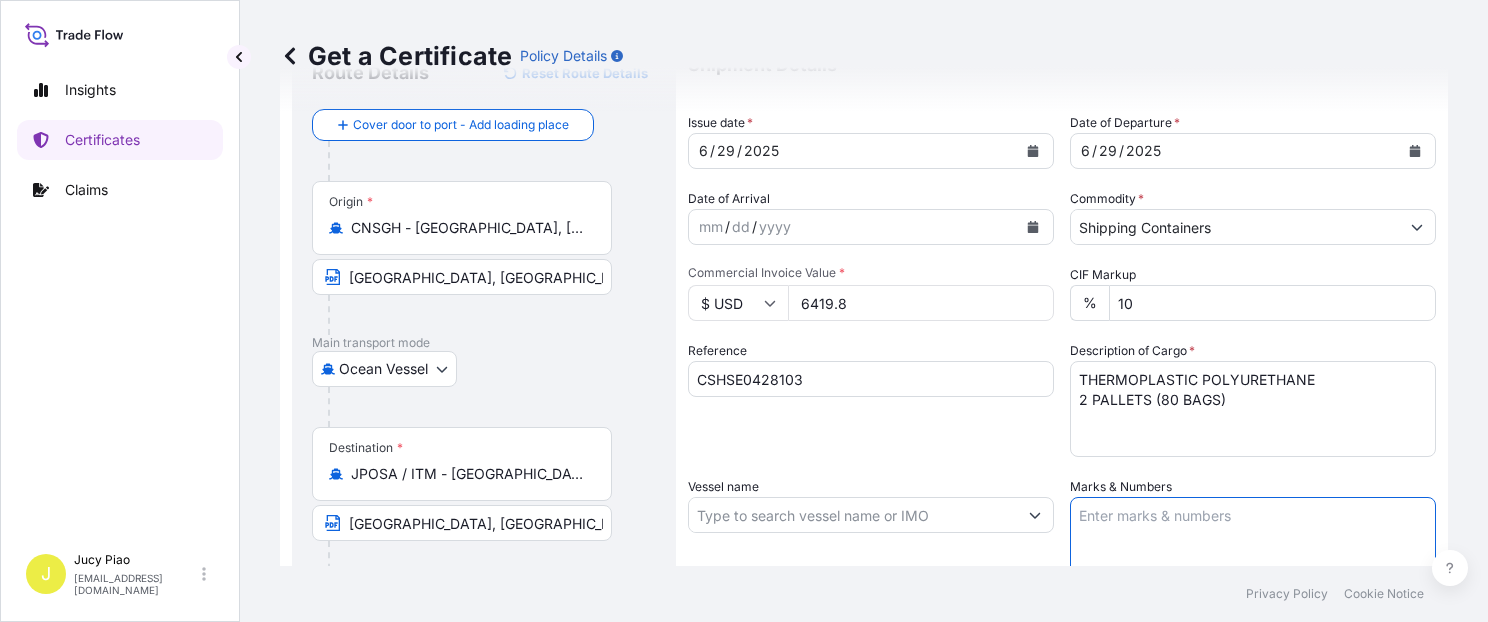click on "Marks & Numbers" at bounding box center [1253, 547] 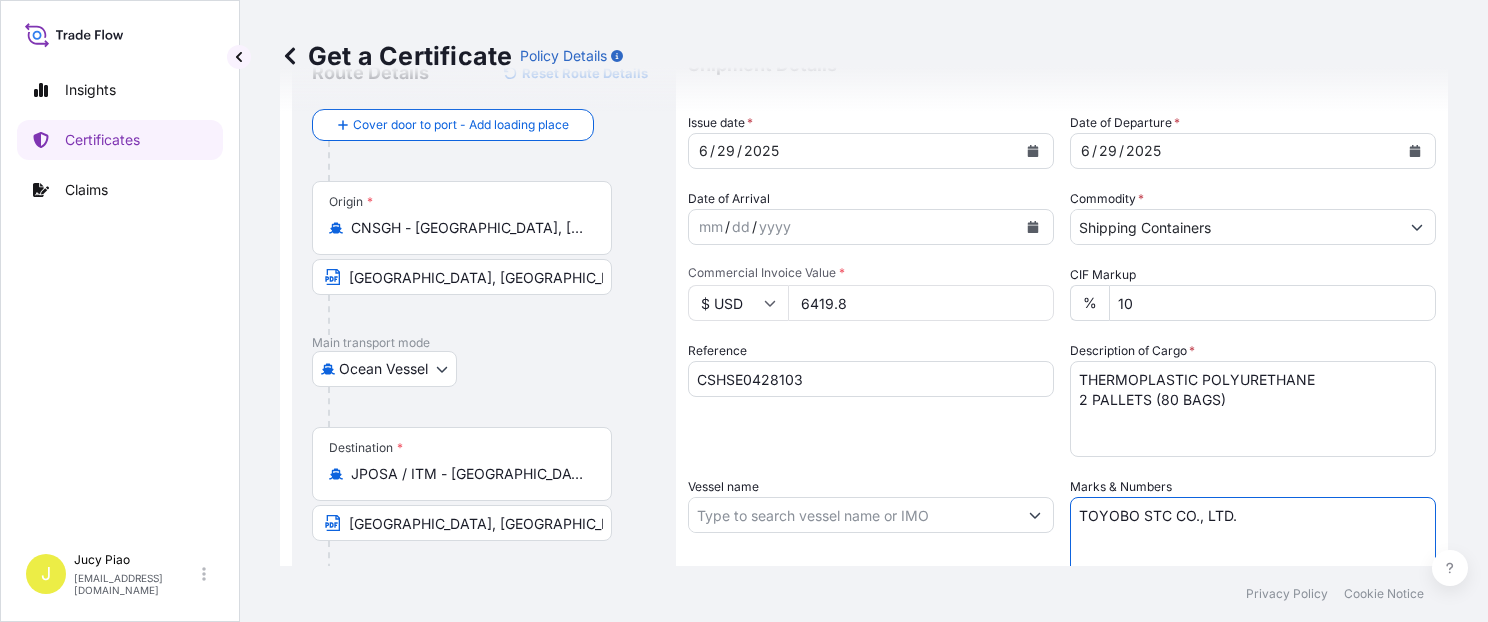 paste on "TSTC-250605-PO-1" 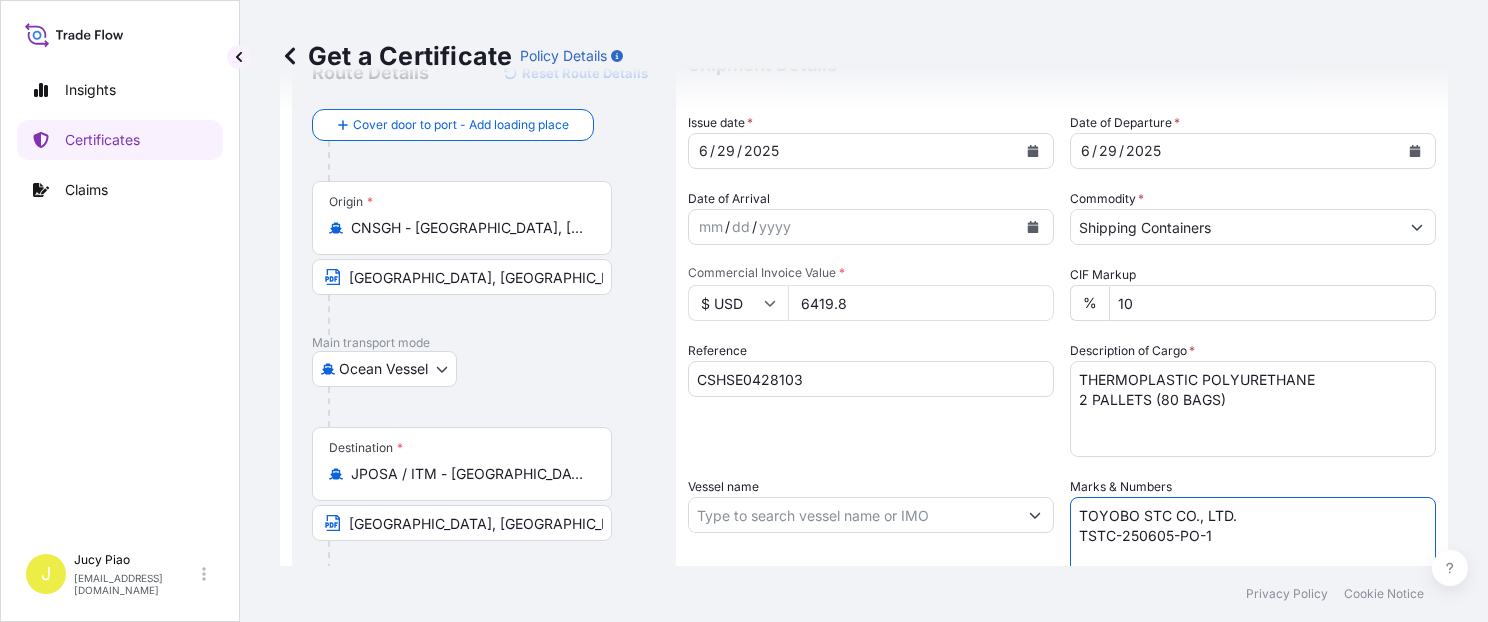 scroll, scrollTop: 257, scrollLeft: 0, axis: vertical 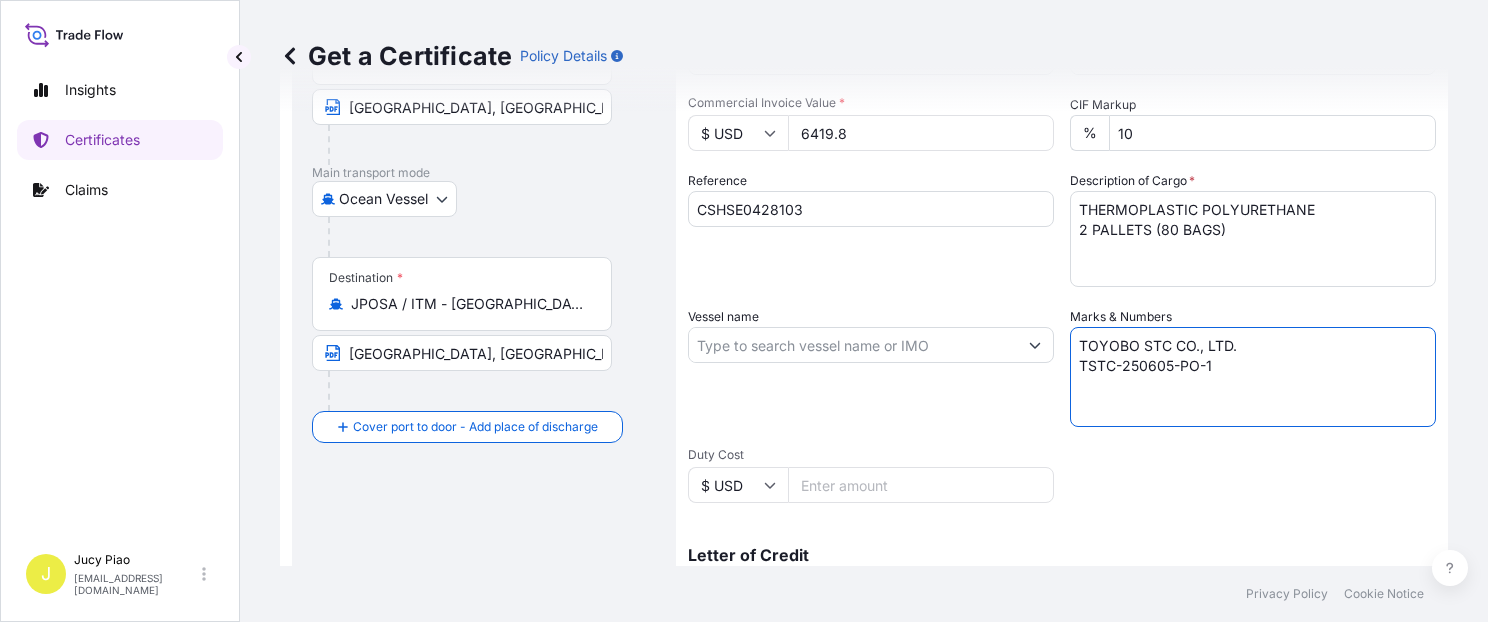 paste on "[GEOGRAPHIC_DATA]" 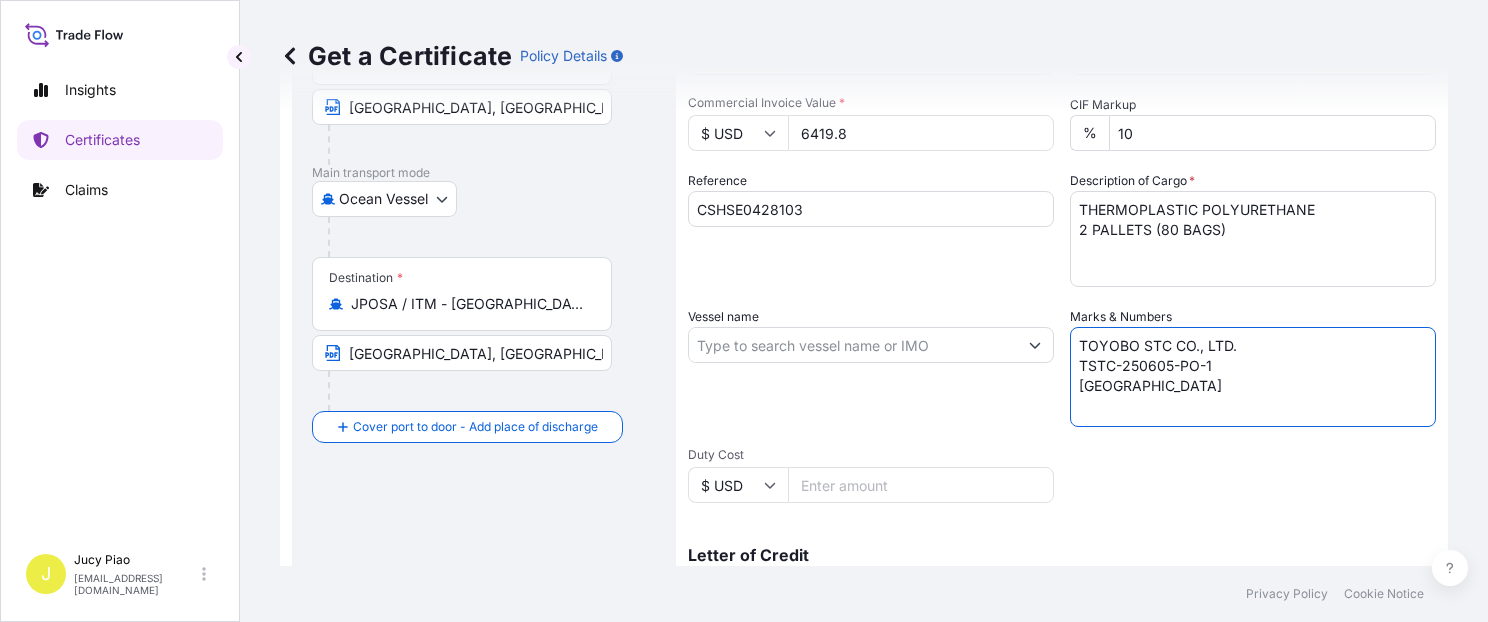 type on "TOYOBO STC CO., LTD.
TSTC-250605-PO-1
[GEOGRAPHIC_DATA]" 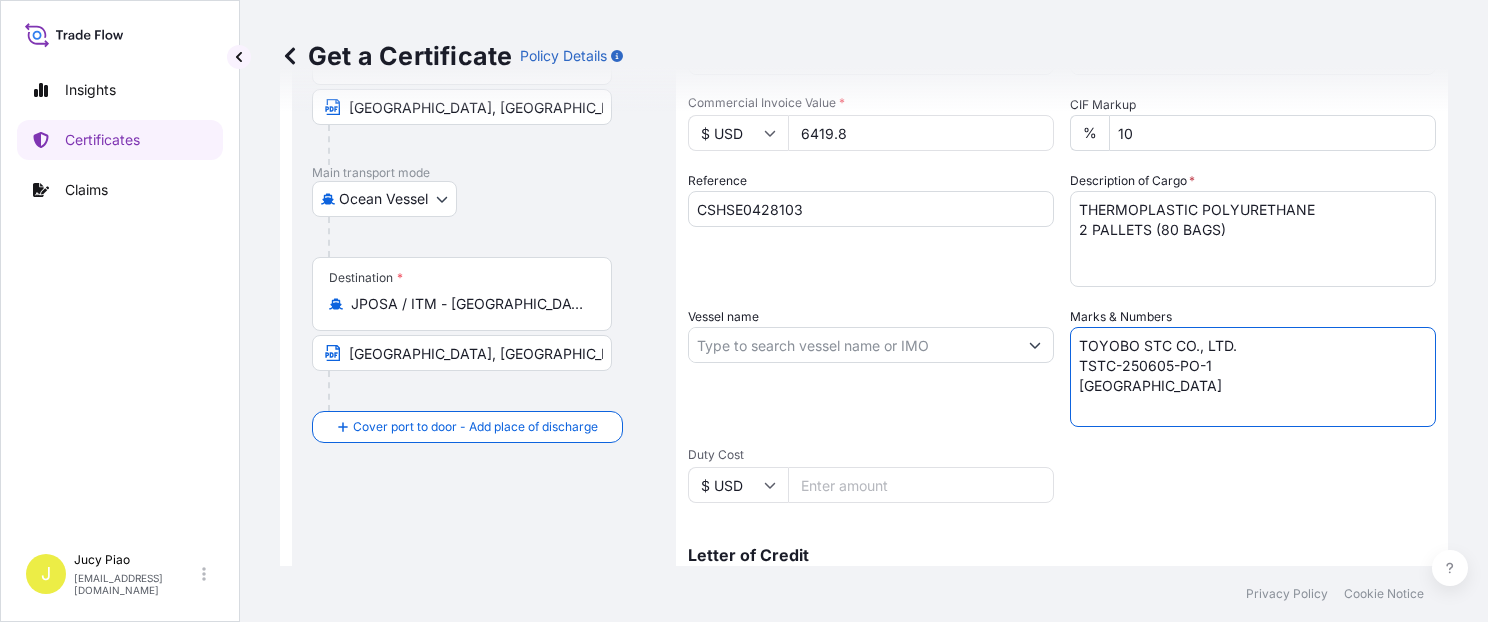 click on "Vessel name" at bounding box center (853, 345) 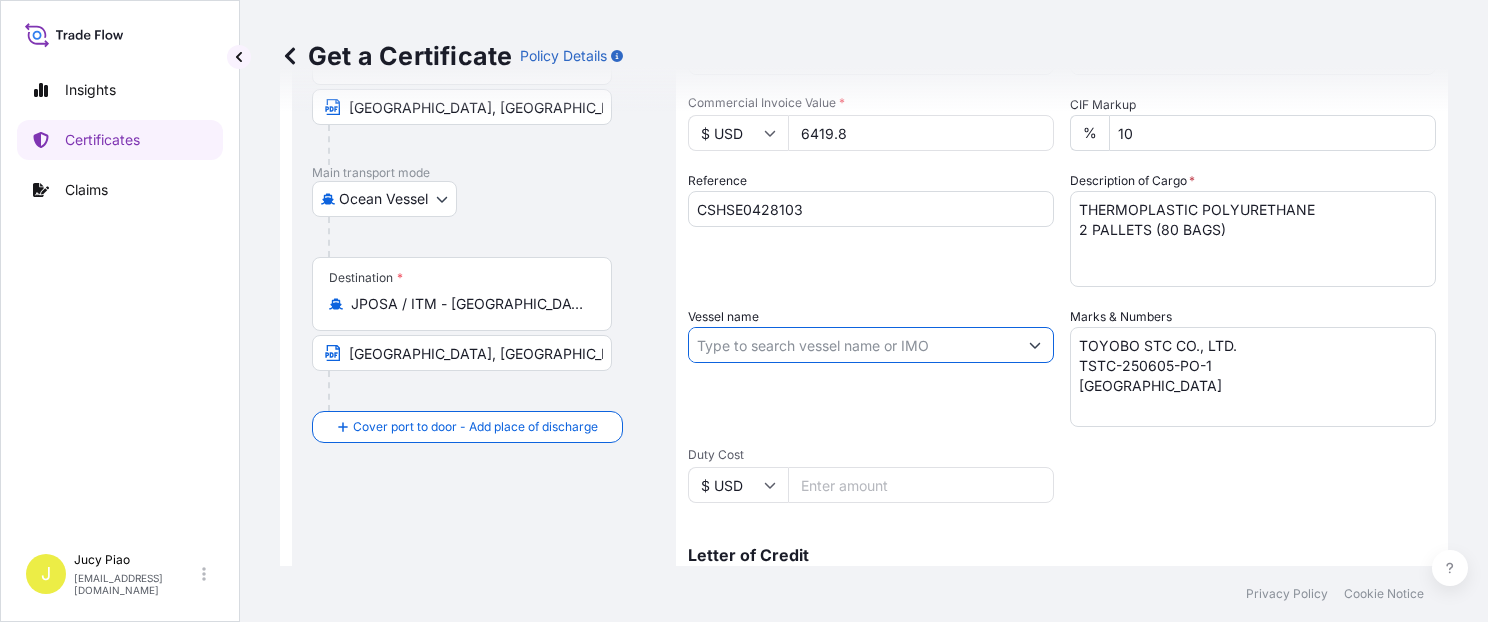 paste on "ASIATIC SUN" 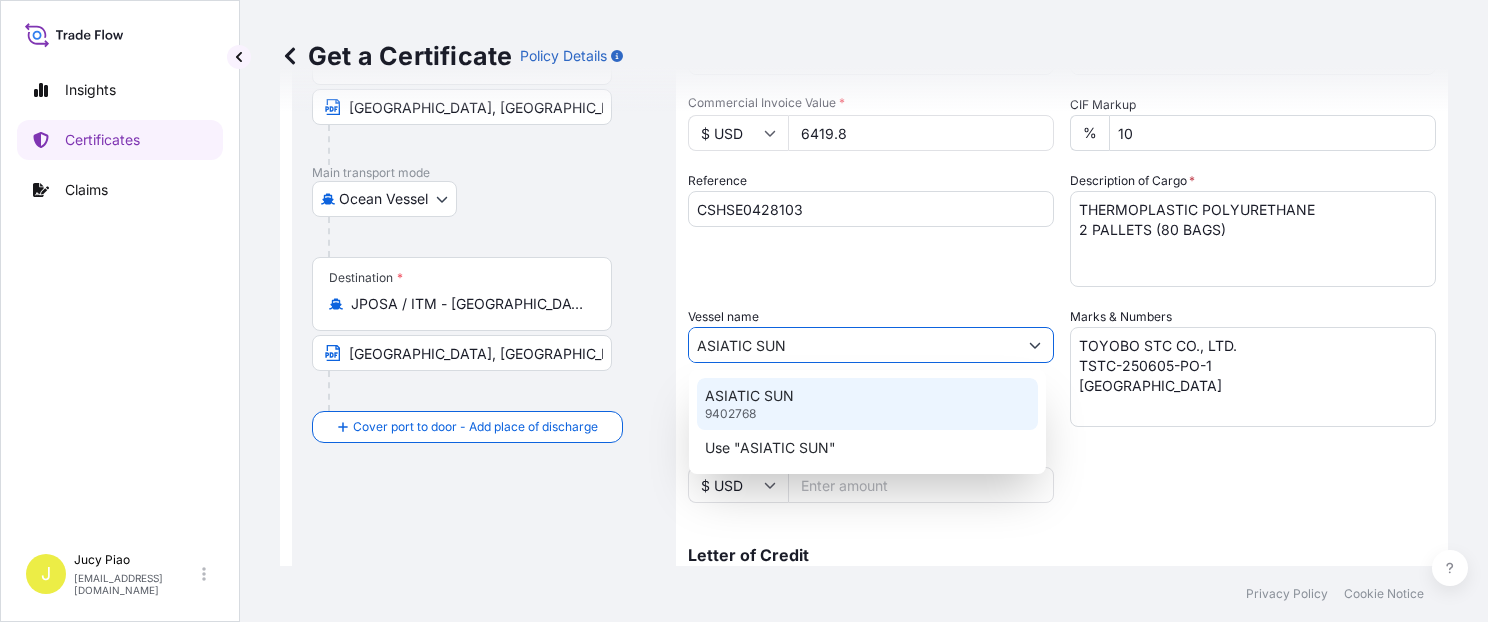 click on "ASIATIC SUN 9402768" at bounding box center (867, 404) 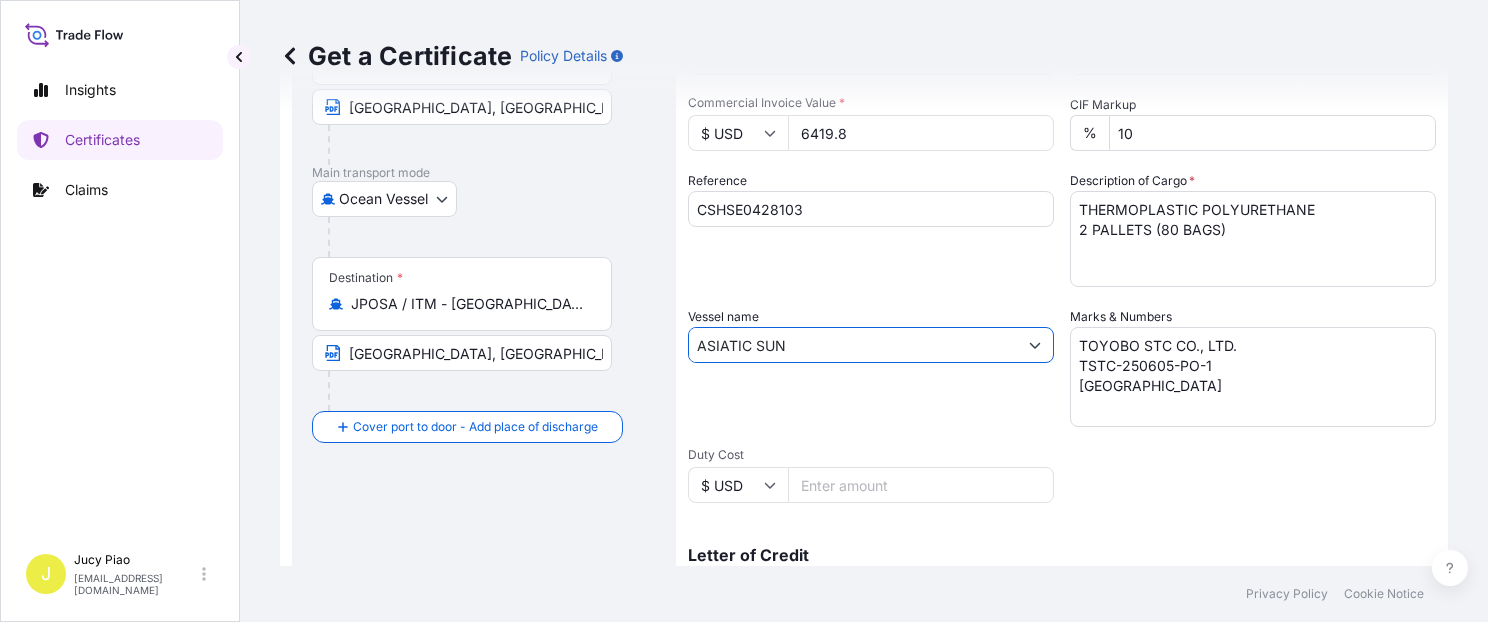 type on "ASIATIC SUN" 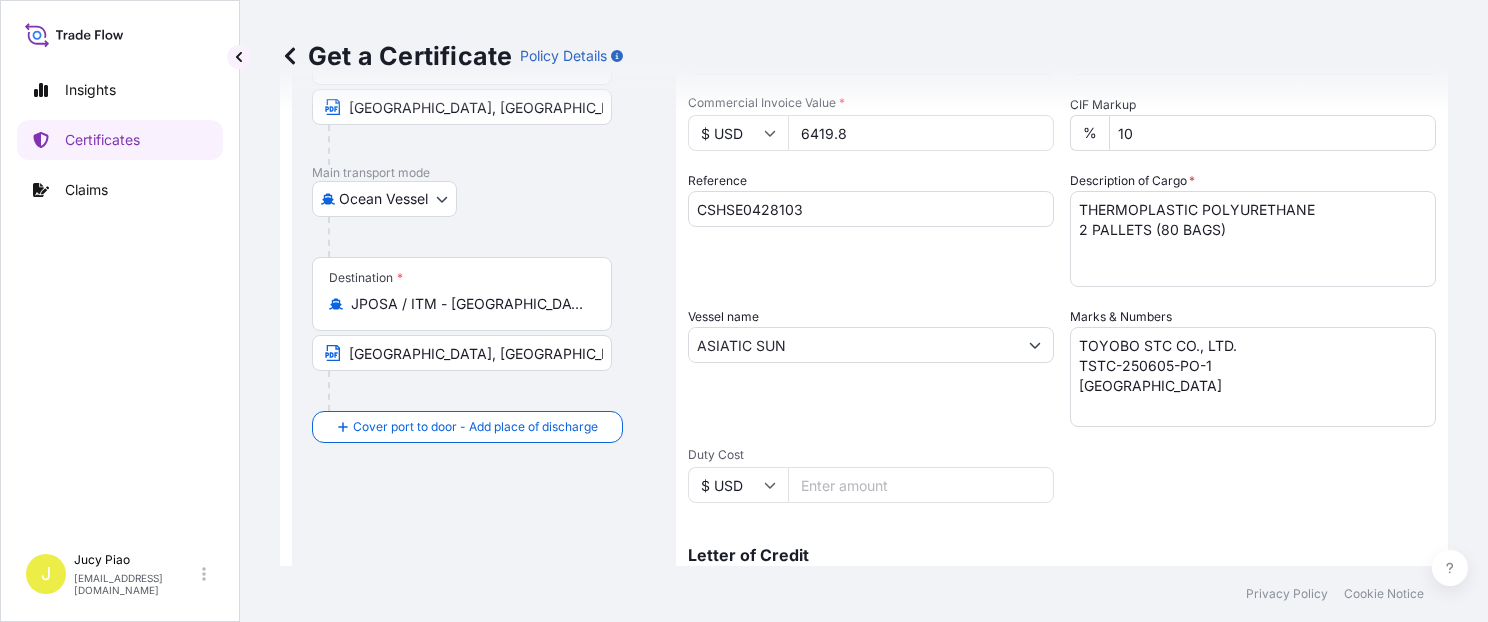 click on "Shipment Details Issue date * [DATE] Date of Departure * [DATE] Date of Arrival mm / dd / yyyy Commodity * Shipping Containers Packing Category Commercial Invoice Value    * $ USD 6419.8 CIF Markup % 10 Reference CSHSE0428103 Description of Cargo * THERMOPLASTIC POLYURETHANE
2 PALLETS (80 BAGS) Vessel name ASIATIC SUN Marks & Numbers TOYOBO STC CO., LTD.
TSTC-250605-PO-1
JAPAN Duty Cost   $ USD Letter of Credit This shipment has a letter of credit Letter of credit * Letter of credit may not exceed 12000 characters Assured Details Primary Assured * Select a primary assured The Lubrizol Corporation Named Assured Named Assured Address" at bounding box center (1062, 343) 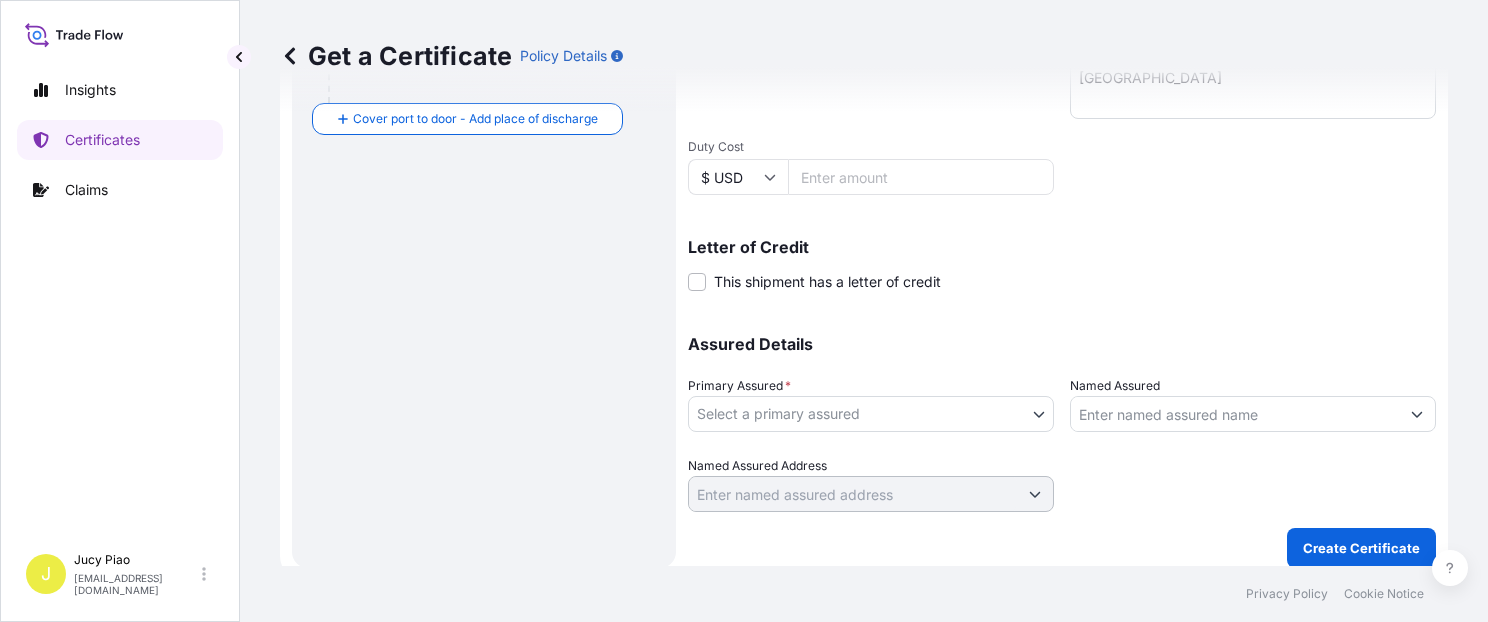 click on "0 options available. 2 options available.
Insights Certificates Claims J Jucy   Piao [EMAIL_ADDRESS][DOMAIN_NAME] Get a Certificate Policy Details Route Details Reset Route Details   Cover door to port - Add loading place Place of loading Road / [GEOGRAPHIC_DATA] / Inland Origin * CNSGH - [GEOGRAPHIC_DATA], [GEOGRAPHIC_DATA] [GEOGRAPHIC_DATA], [GEOGRAPHIC_DATA] Main transport mode Ocean [GEOGRAPHIC_DATA] Ocean Vessel Rail Barge in Tow Destination * JPOSA / ITM - [GEOGRAPHIC_DATA], [GEOGRAPHIC_DATA] [GEOGRAPHIC_DATA], [GEOGRAPHIC_DATA] Cover port to door - Add place of discharge Road / Inland Road / Inland Place of Discharge Shipment Details Issue date * [DATE] Date of Departure * [DATE] Date of Arrival mm / dd / yyyy Commodity * Shipping Containers Packing Category Commercial Invoice Value    * $ USD 6419.8 CIF Markup % 10 Reference CSHSE0428103 Description of Cargo * THERMOPLASTIC POLYURETHANE
2 PALLETS (80 BAGS) Vessel name ASIATIC SUN Marks & Numbers TOYOBO STC CO., LTD.
TSTC-250605-PO-1
JAPAN Duty Cost   $ USD Letter of Credit This shipment has a letter of credit Letter of credit * *" at bounding box center (744, 311) 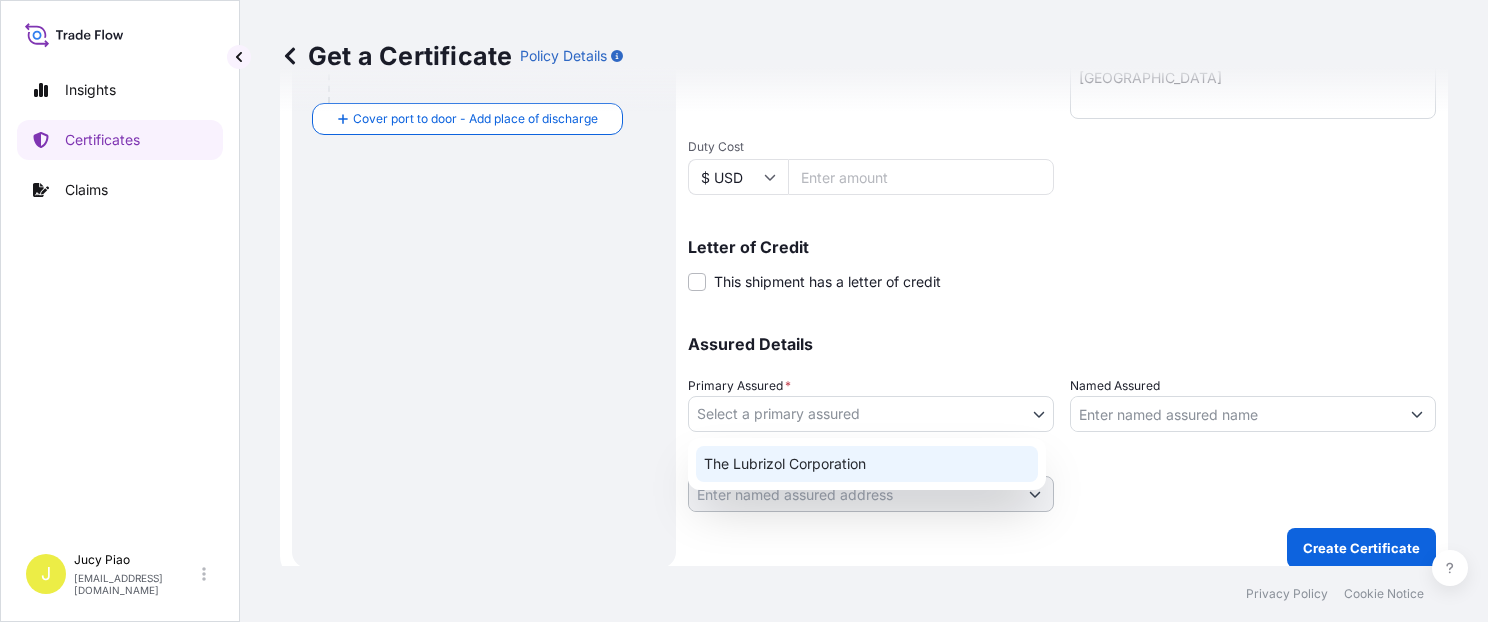 click on "The Lubrizol Corporation" at bounding box center (867, 464) 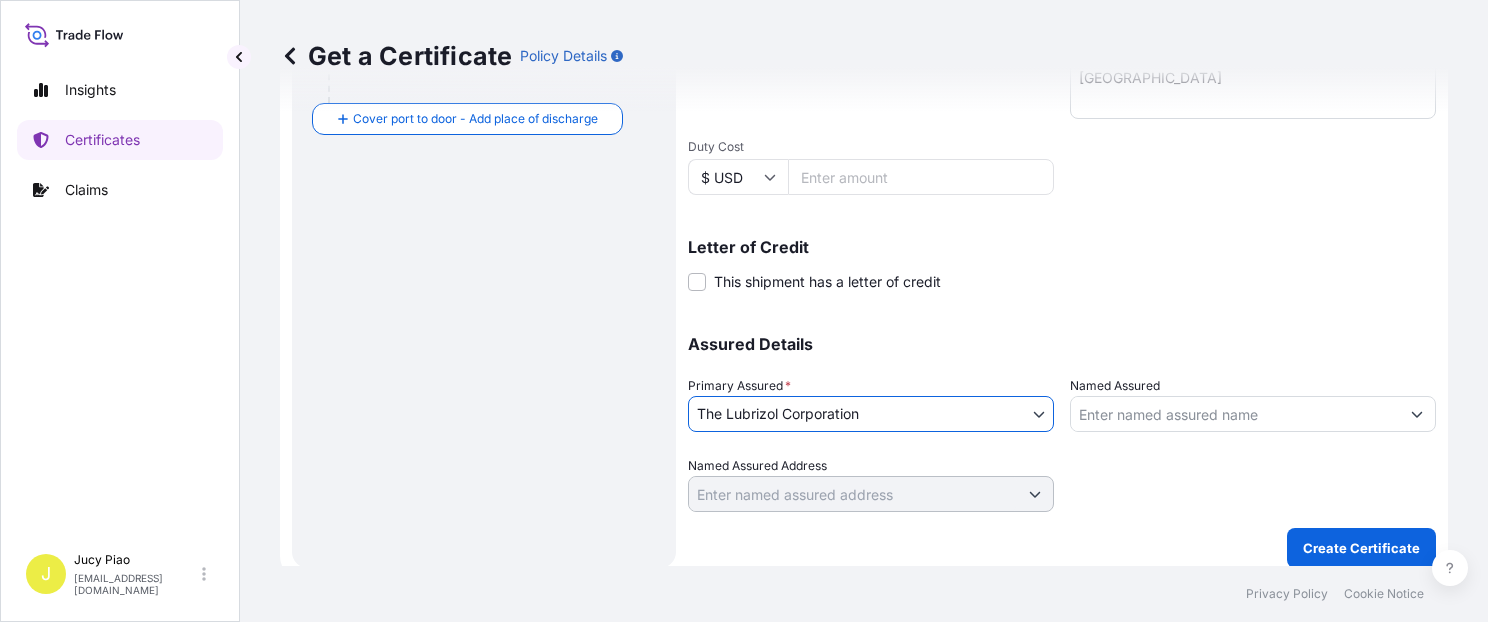 click on "Named Assured" at bounding box center (1235, 414) 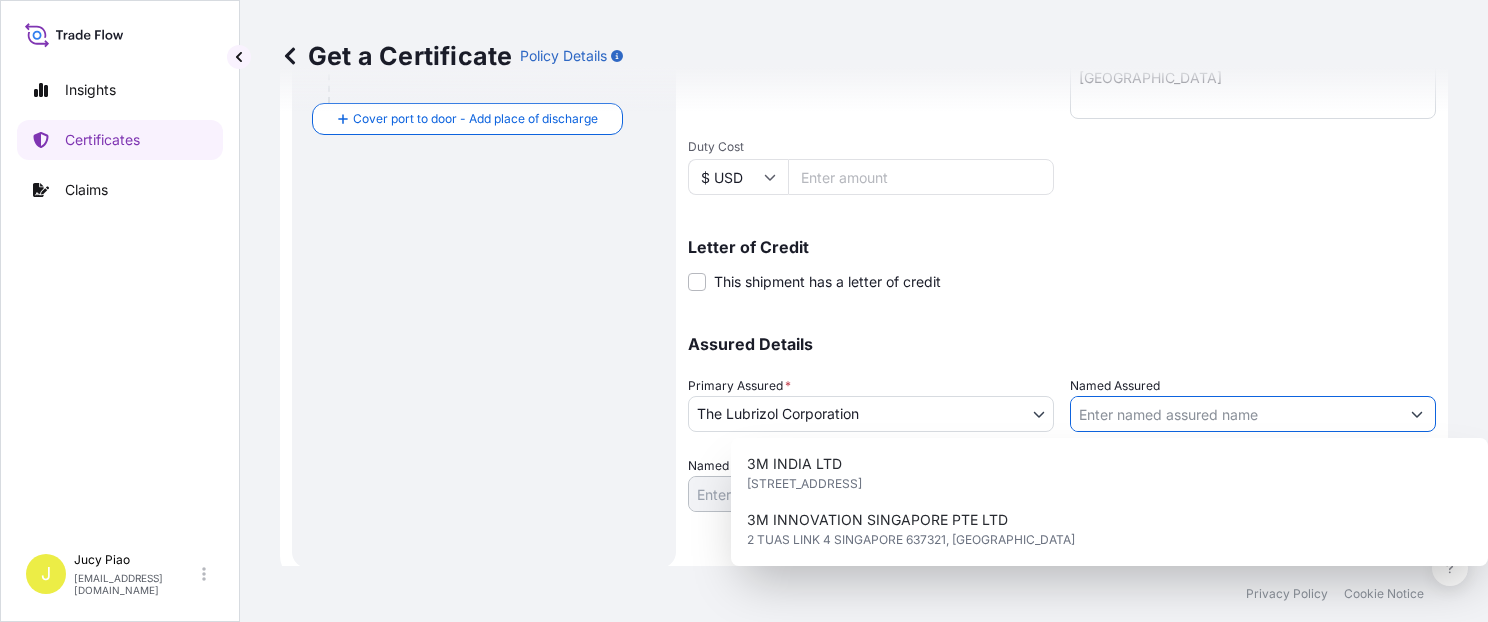 paste on "ASIATIC SUN" 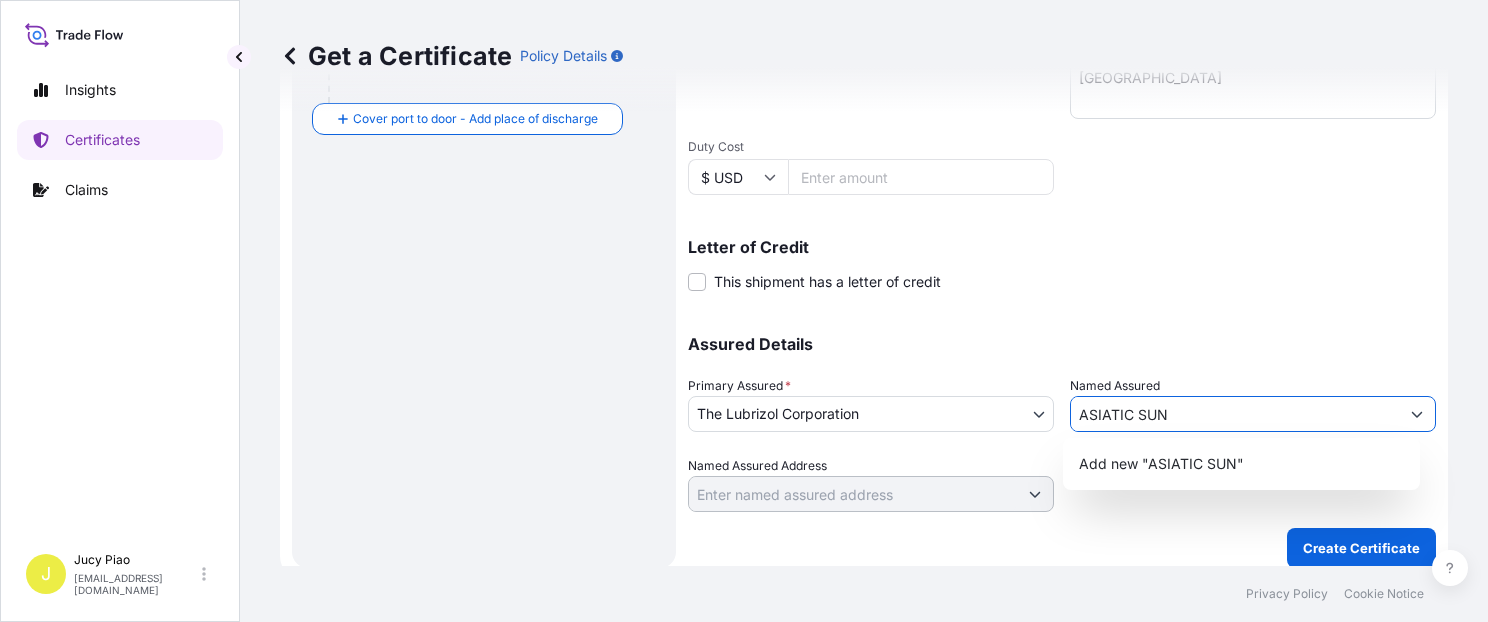 drag, startPoint x: 1188, startPoint y: 415, endPoint x: 912, endPoint y: 398, distance: 276.52304 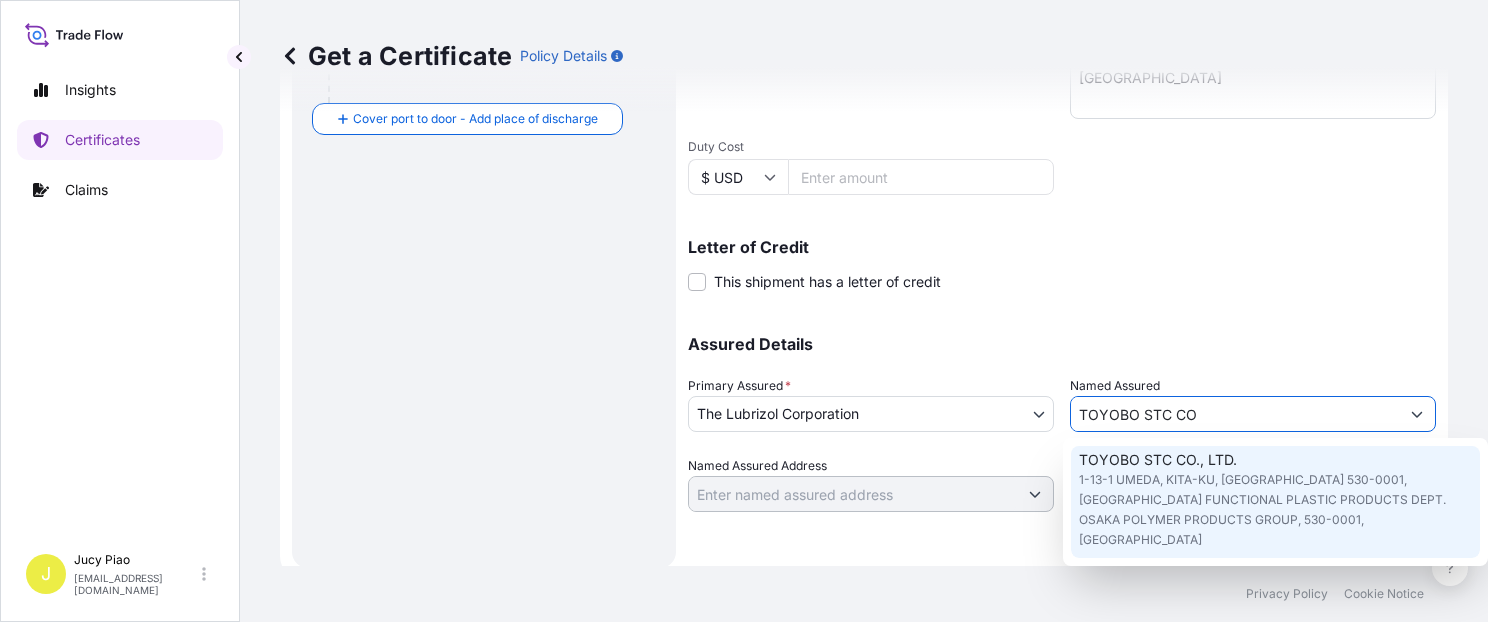 scroll, scrollTop: 0, scrollLeft: 0, axis: both 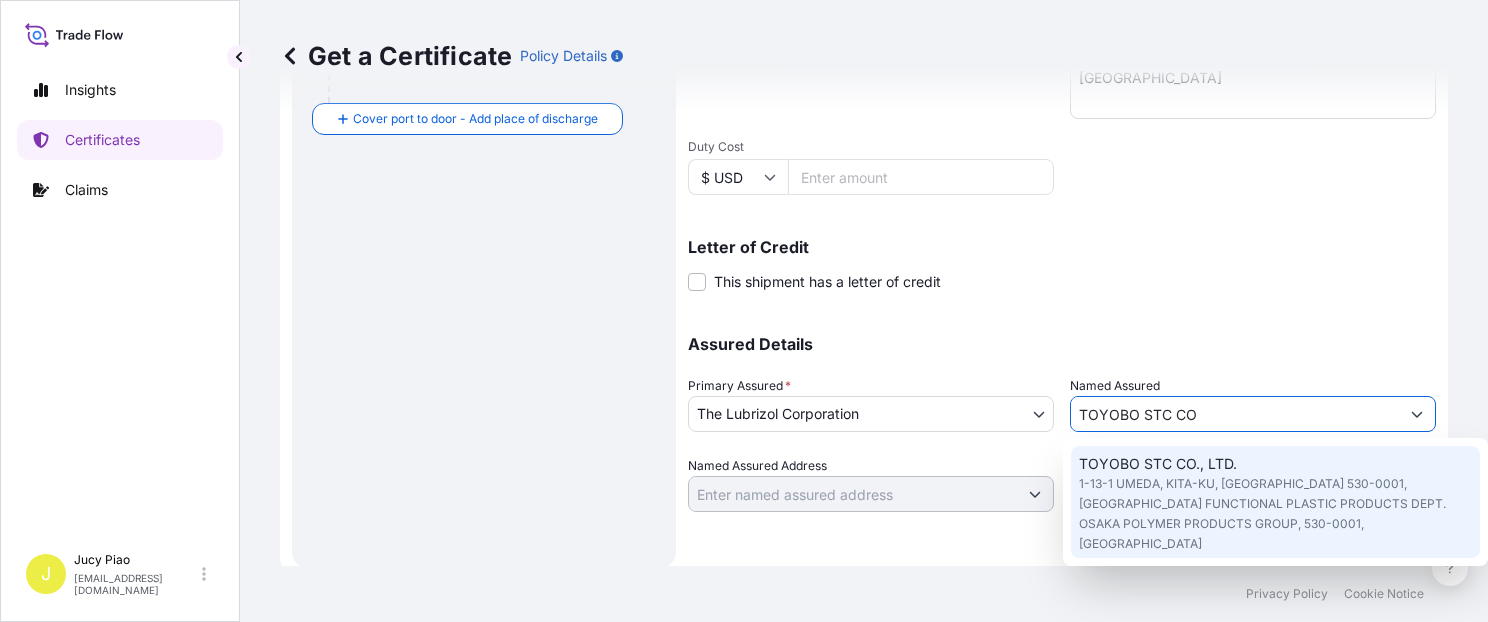 click on "TOYOBO STC CO., LTD. [STREET_ADDRESS]  FUNCTIONAL PLASTIC PRODUCTS DEPT.  OSAKA POLYMER PRODUCTS GROUP, 530-0001, [GEOGRAPHIC_DATA]" at bounding box center [1275, 504] 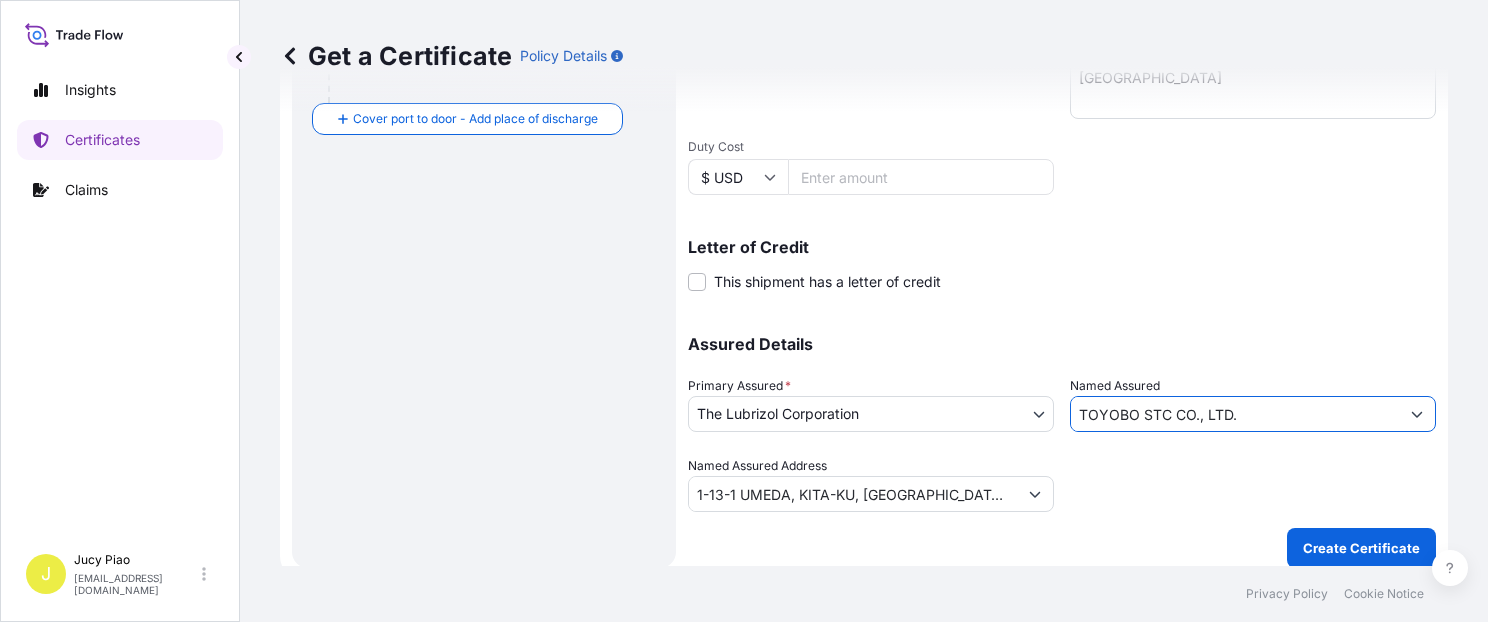 type on "TOYOBO STC CO., LTD." 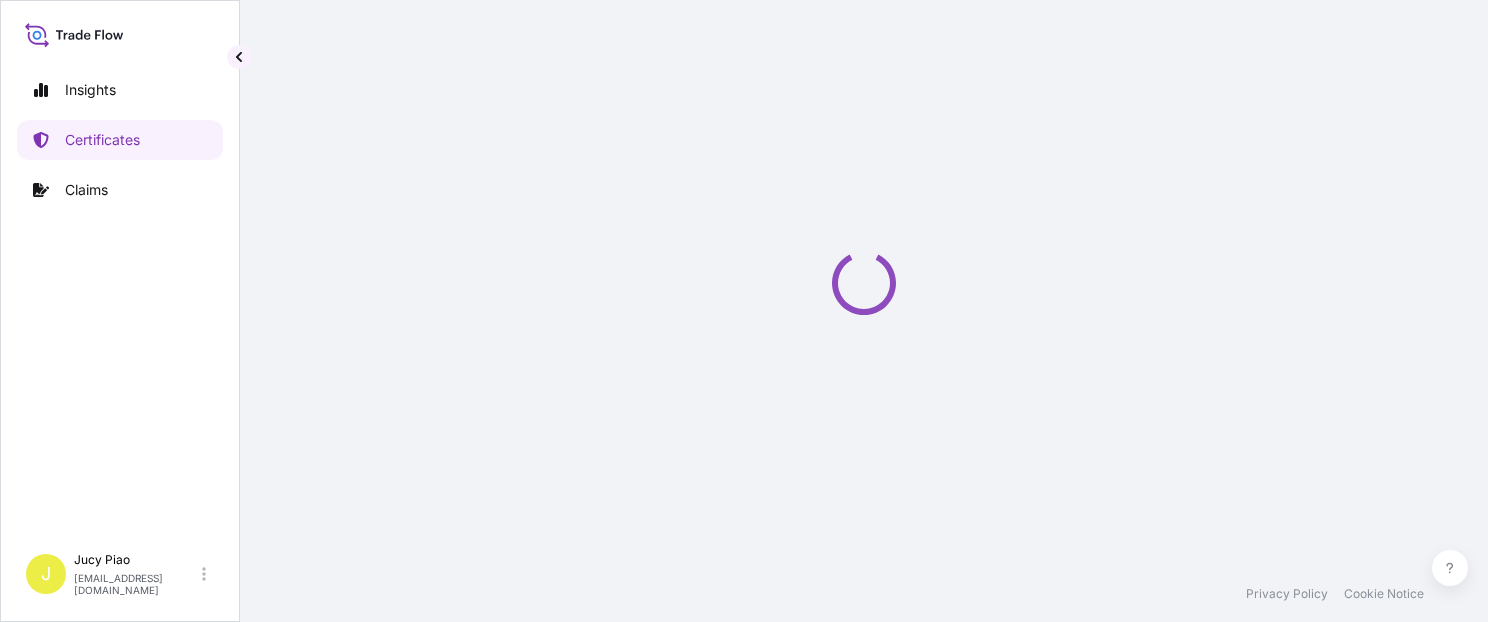 scroll, scrollTop: 0, scrollLeft: 0, axis: both 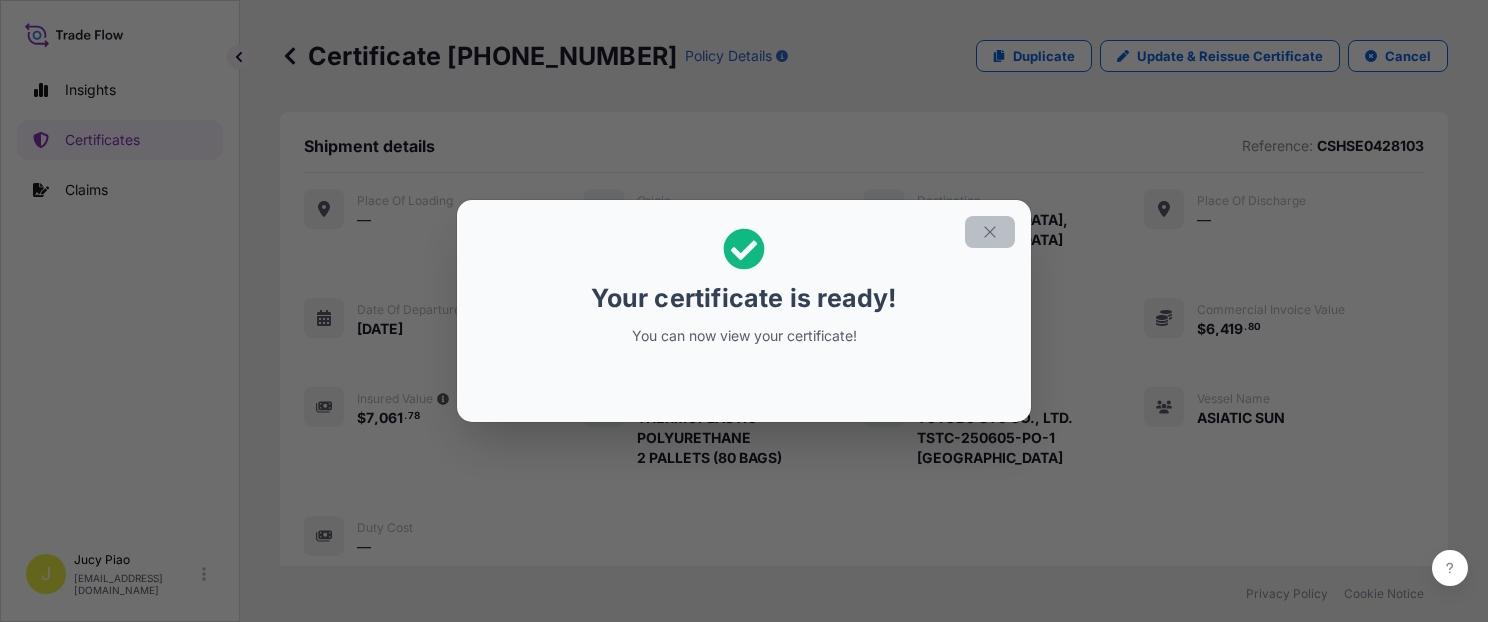 click 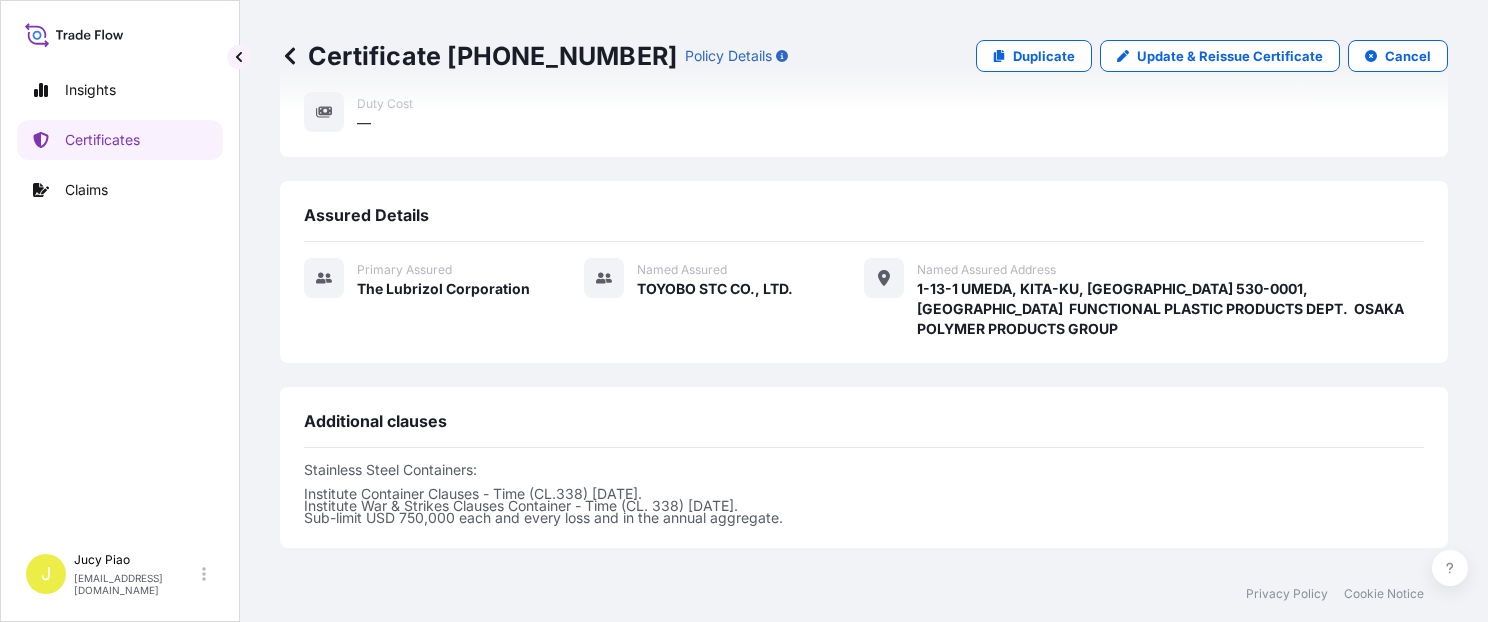 scroll, scrollTop: 680, scrollLeft: 0, axis: vertical 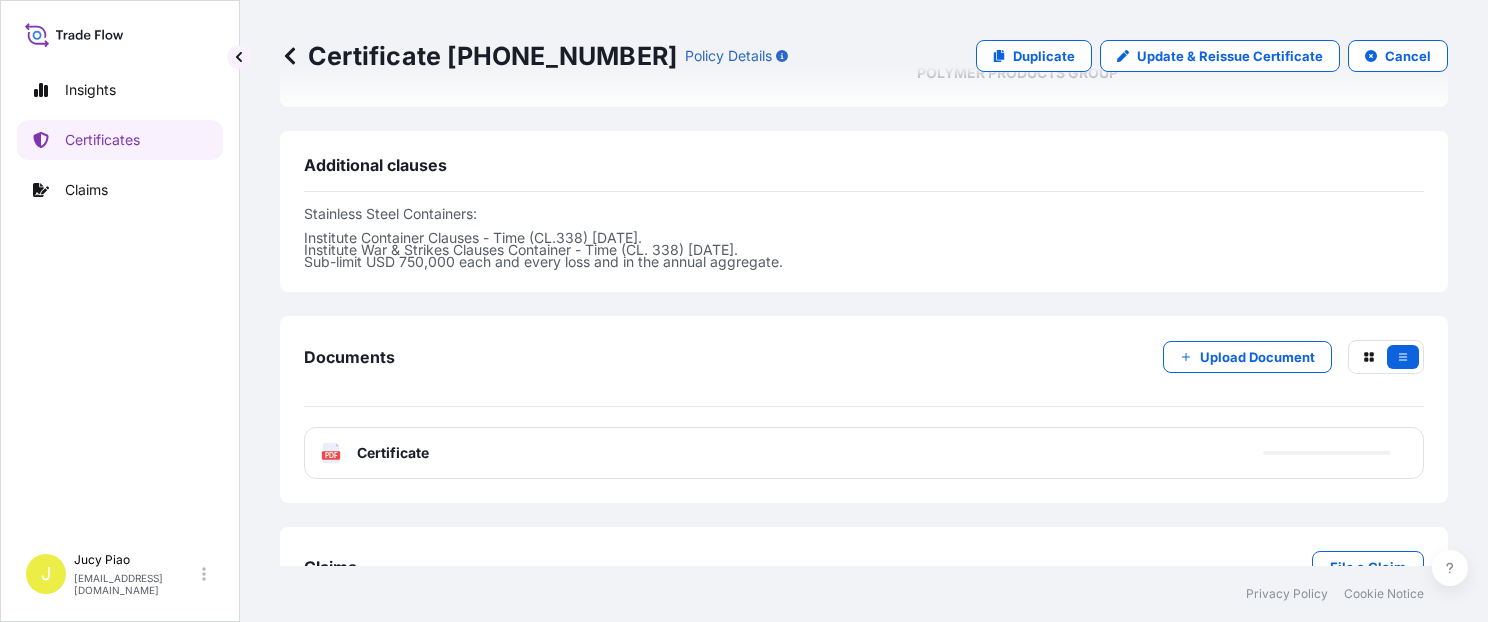 click on "PDF Certificate" at bounding box center (864, 453) 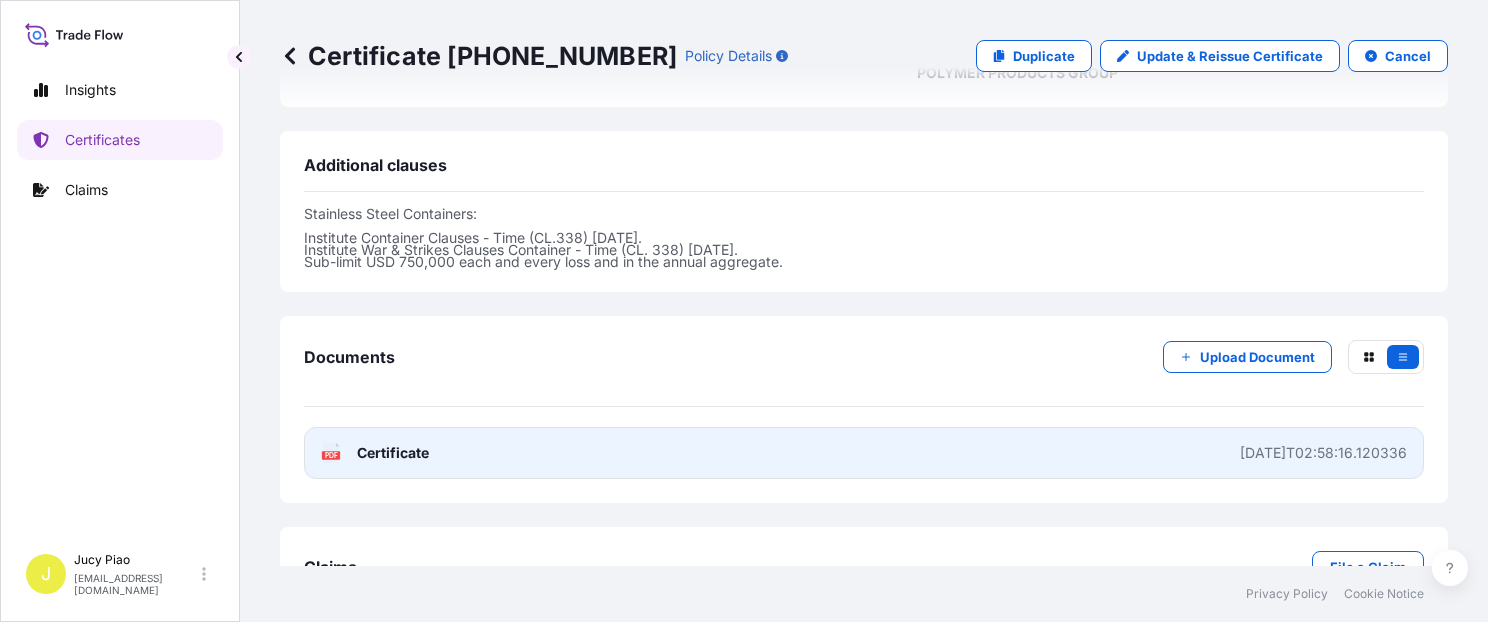 click on "PDF Certificate [DATE]T02:58:16.120336" at bounding box center [864, 453] 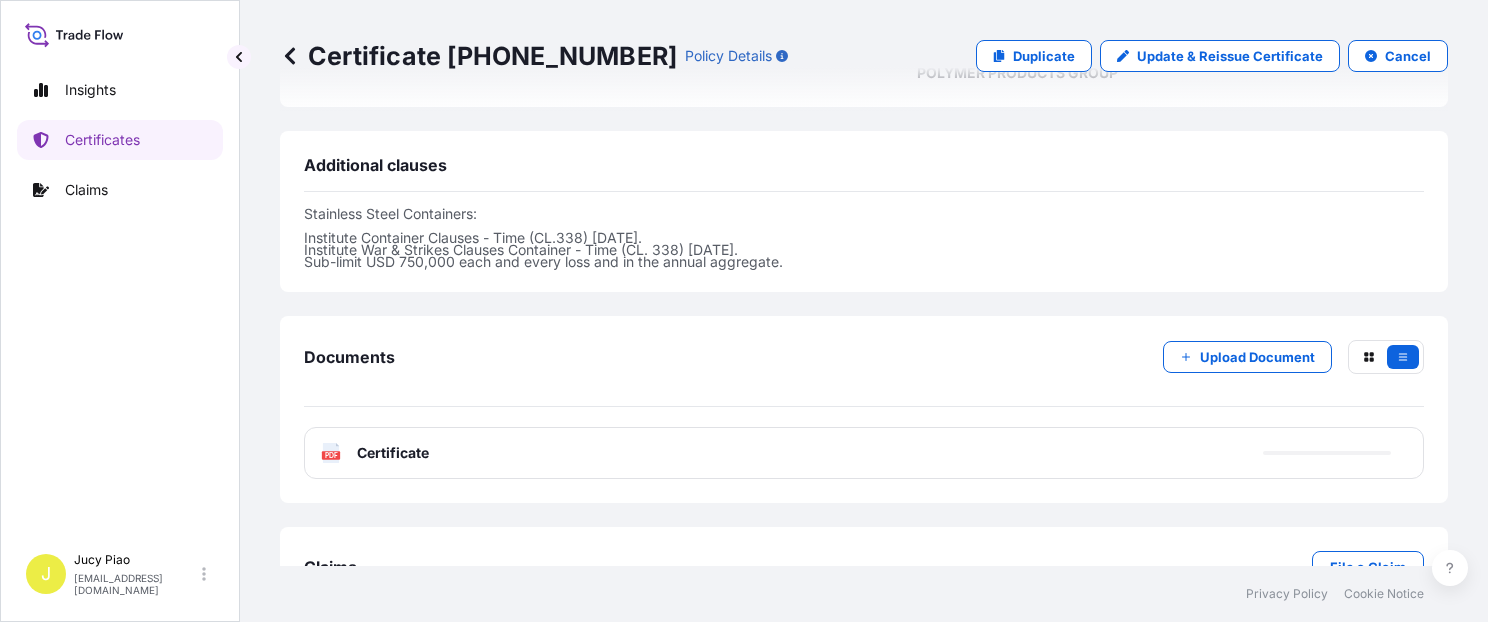 click on "Duplicate" at bounding box center [1034, 56] 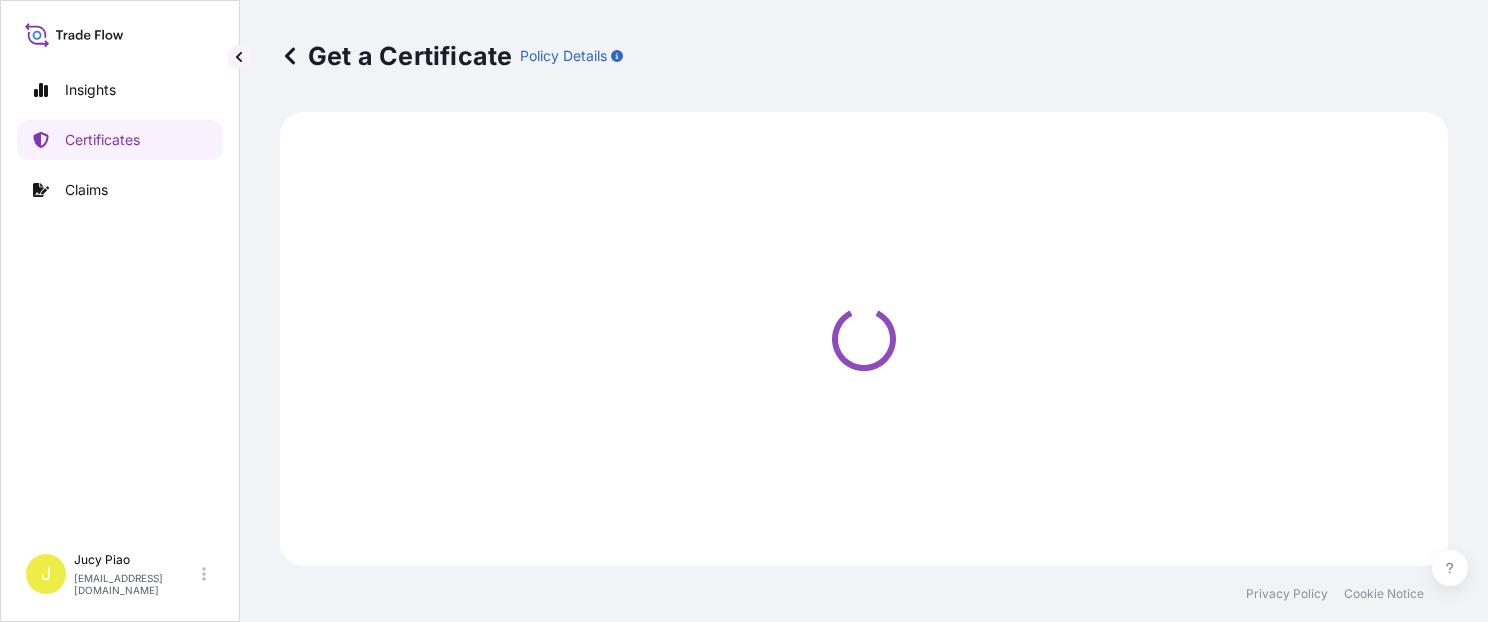 scroll, scrollTop: 0, scrollLeft: 0, axis: both 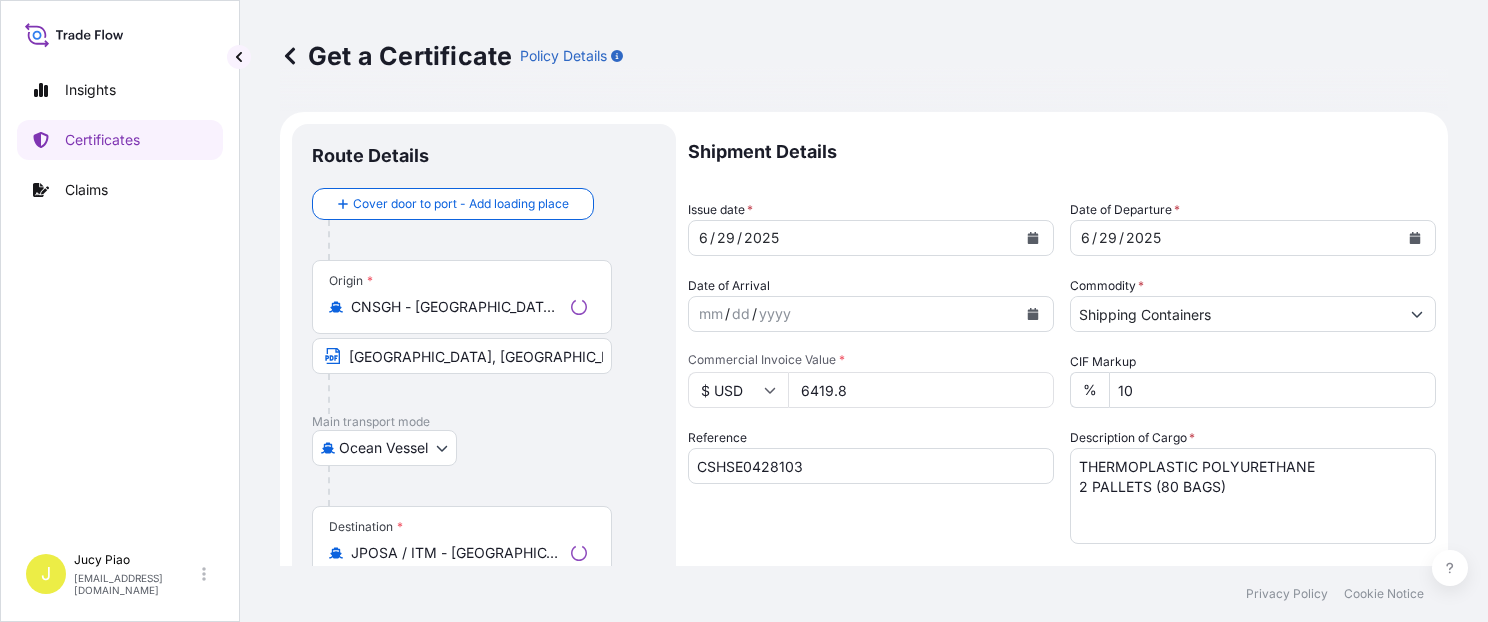 select on "31566" 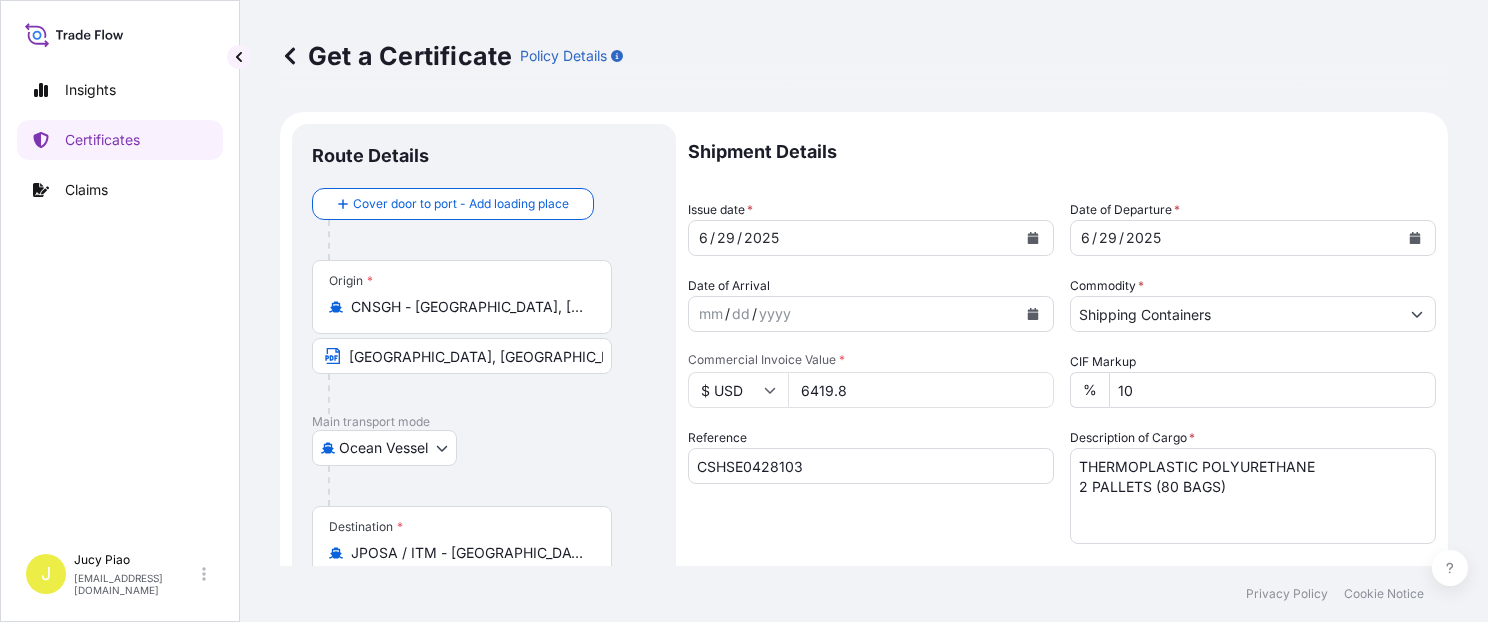 click on "CSHSE0428103" at bounding box center (871, 466) 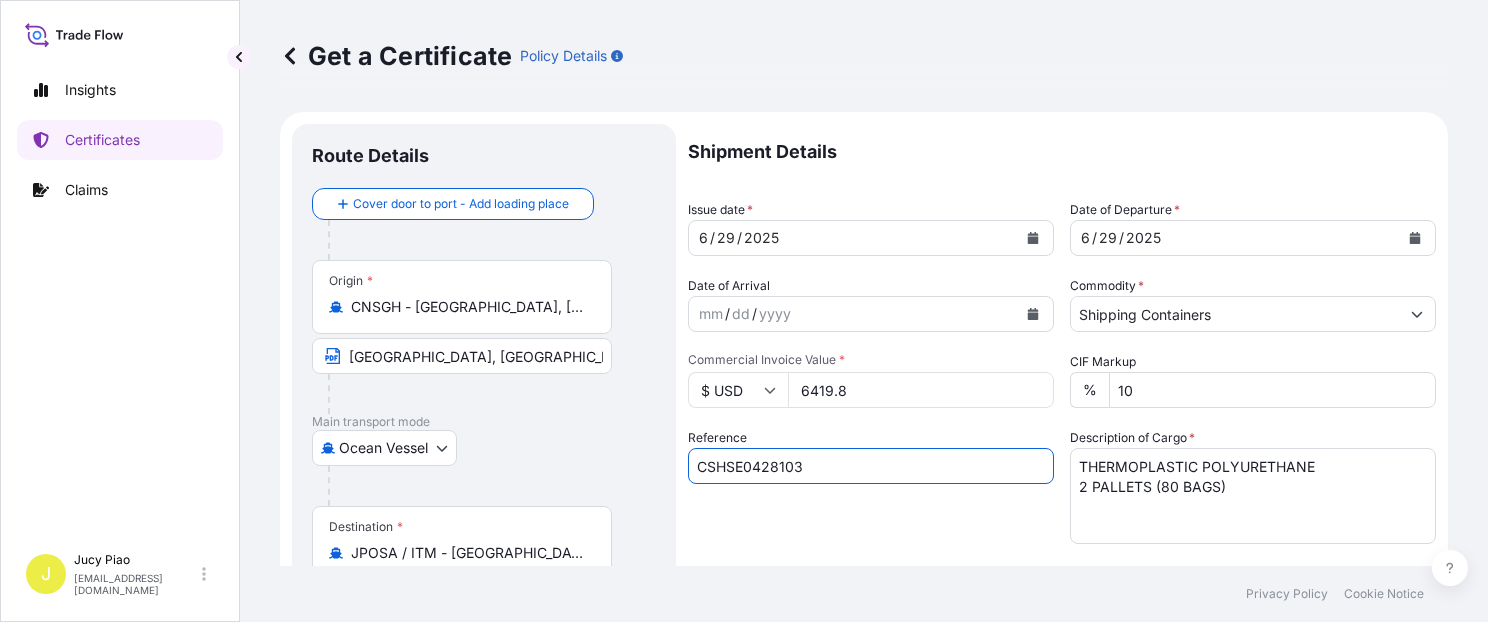 drag, startPoint x: 832, startPoint y: 466, endPoint x: 446, endPoint y: 433, distance: 387.40805 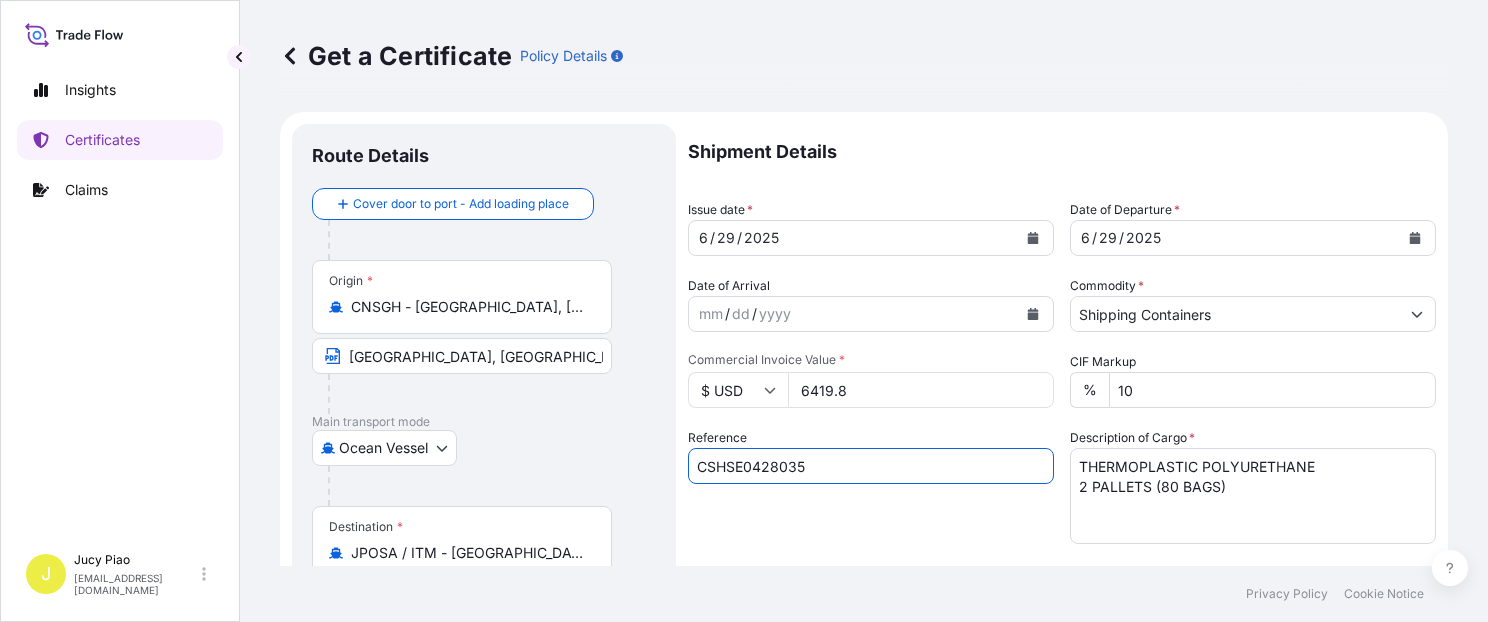 type on "CSHSE0428035" 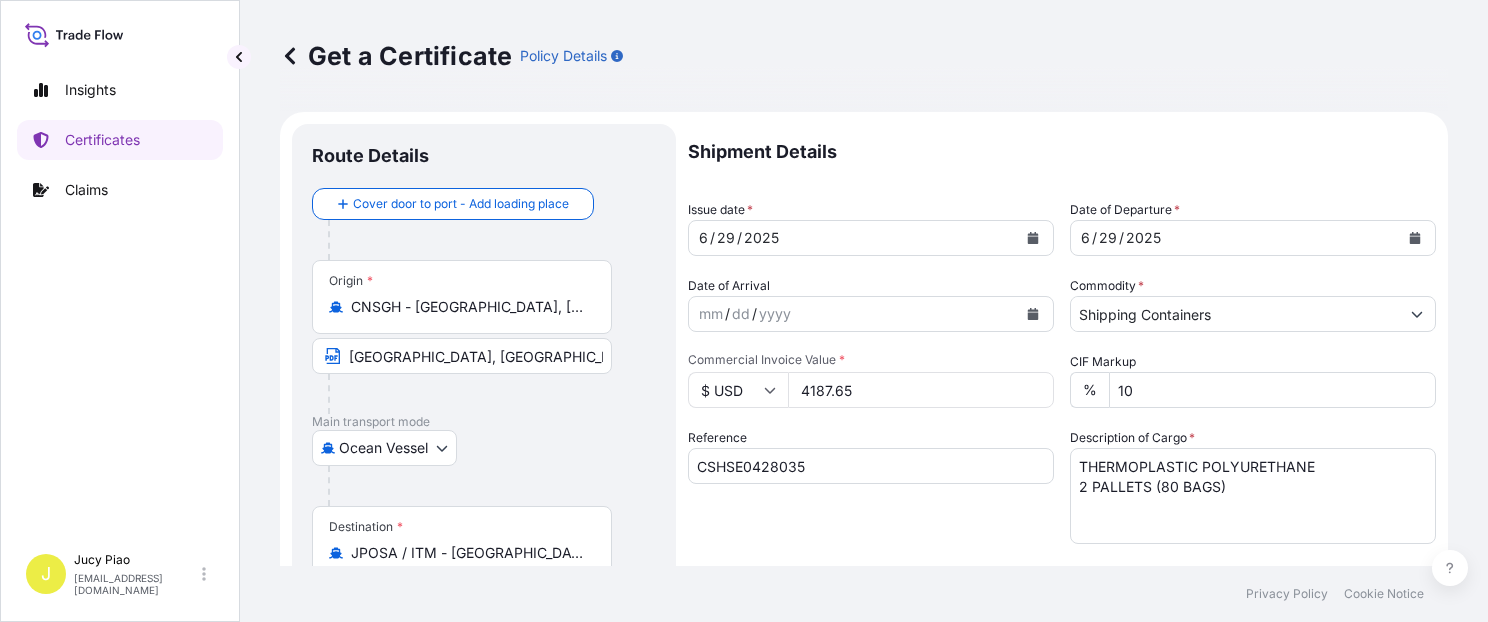 type on "4187.65" 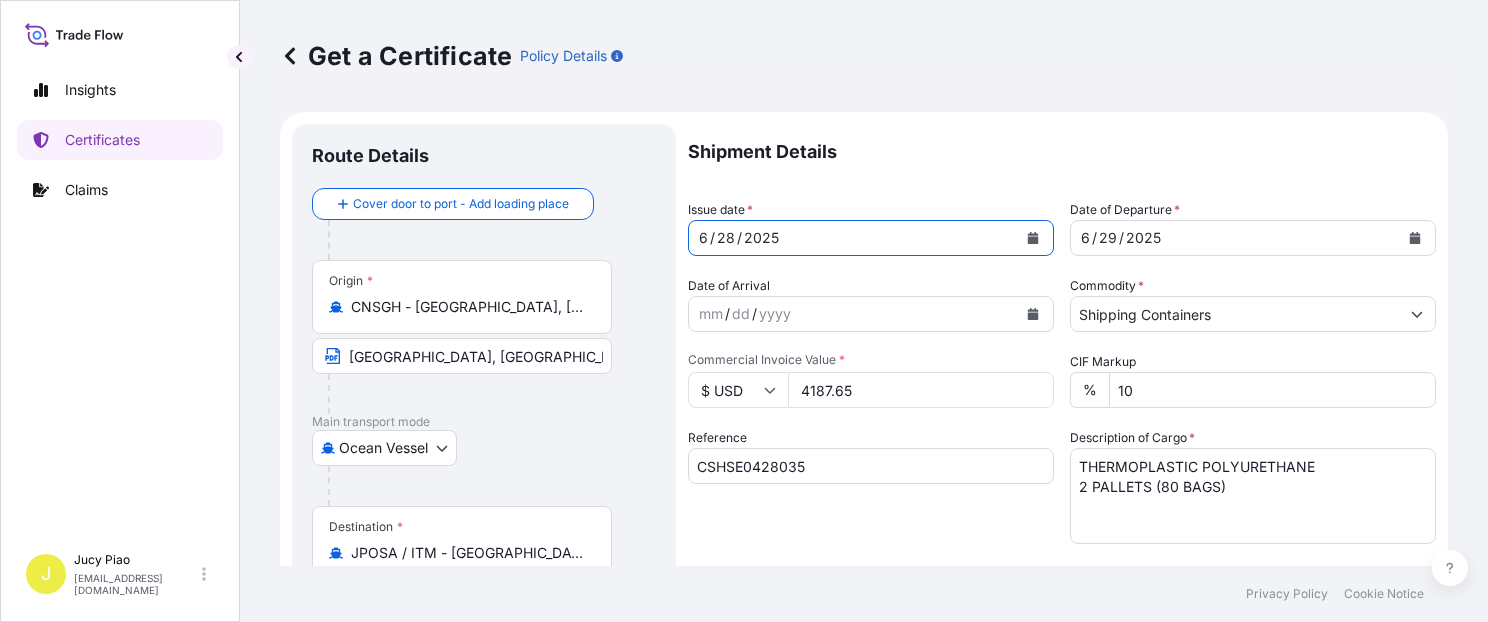 click on "29" at bounding box center [1108, 238] 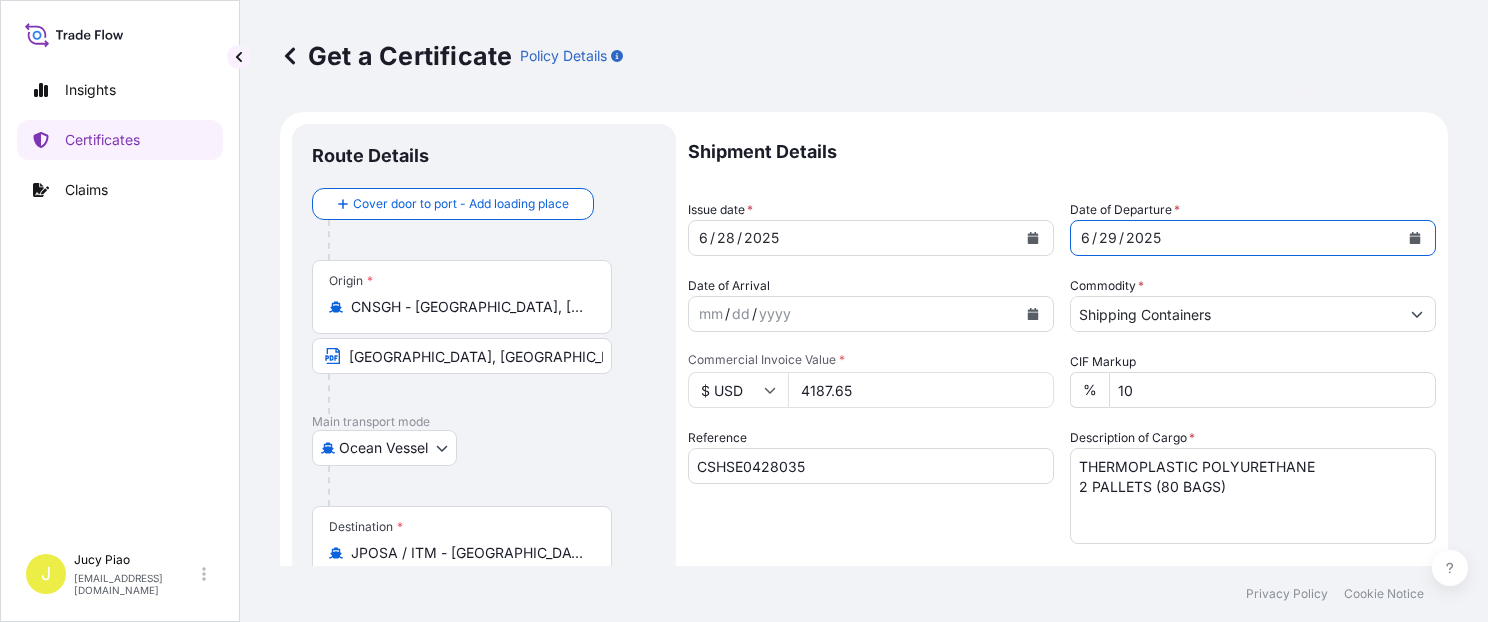 click on "29" at bounding box center (1108, 238) 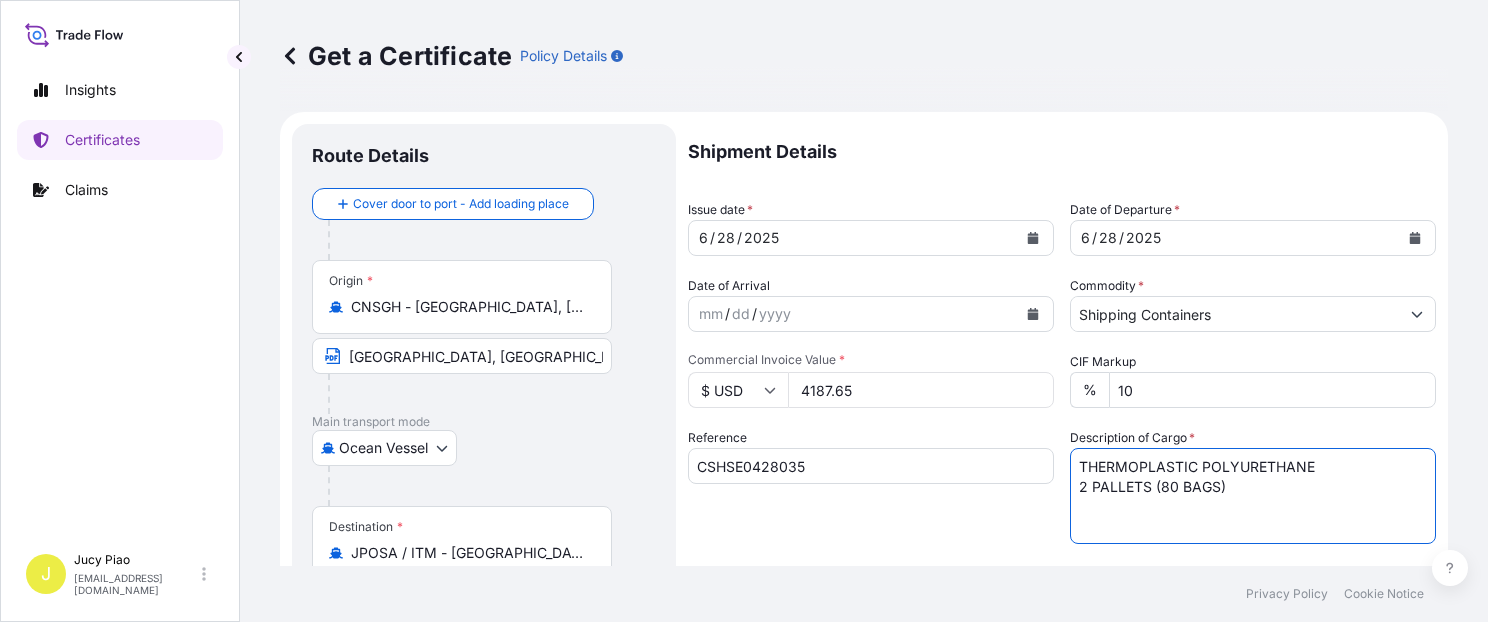 drag, startPoint x: 1244, startPoint y: 492, endPoint x: 1004, endPoint y: 491, distance: 240.00209 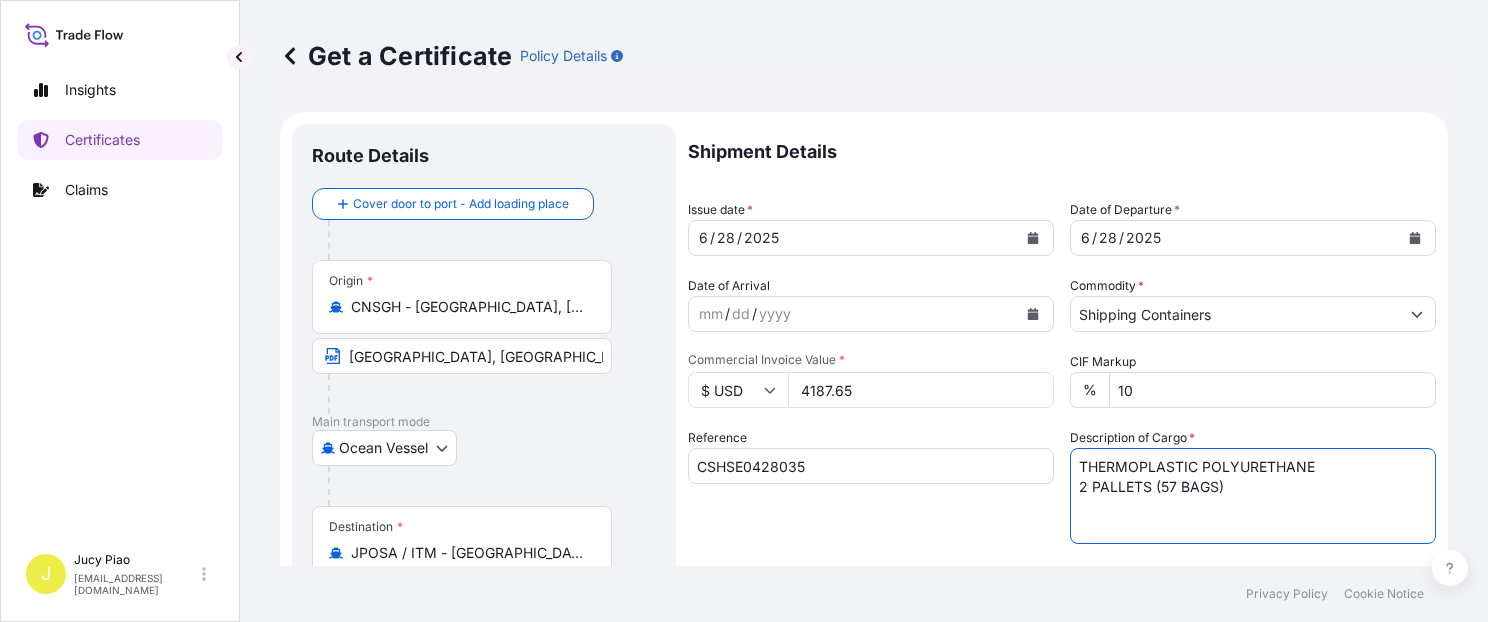 scroll, scrollTop: 169, scrollLeft: 0, axis: vertical 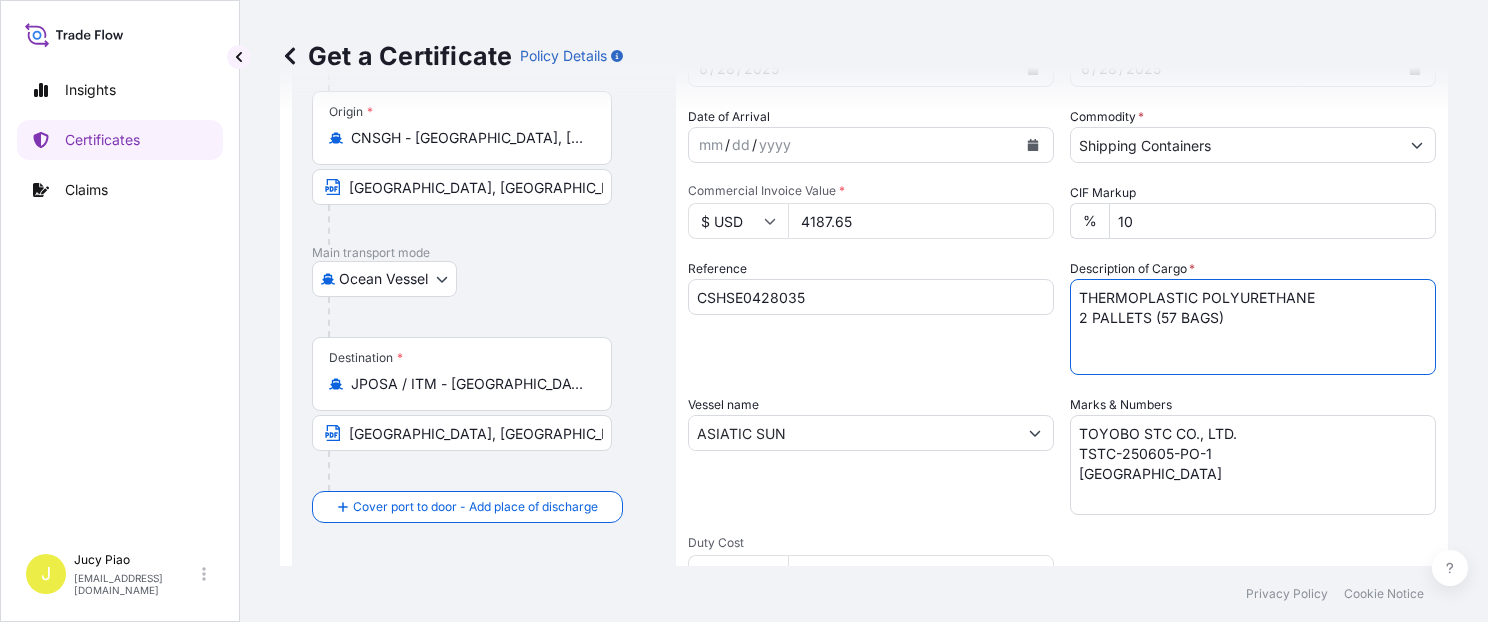 type on "THERMOPLASTIC POLYURETHANE
2 PALLETS (57 BAGS)" 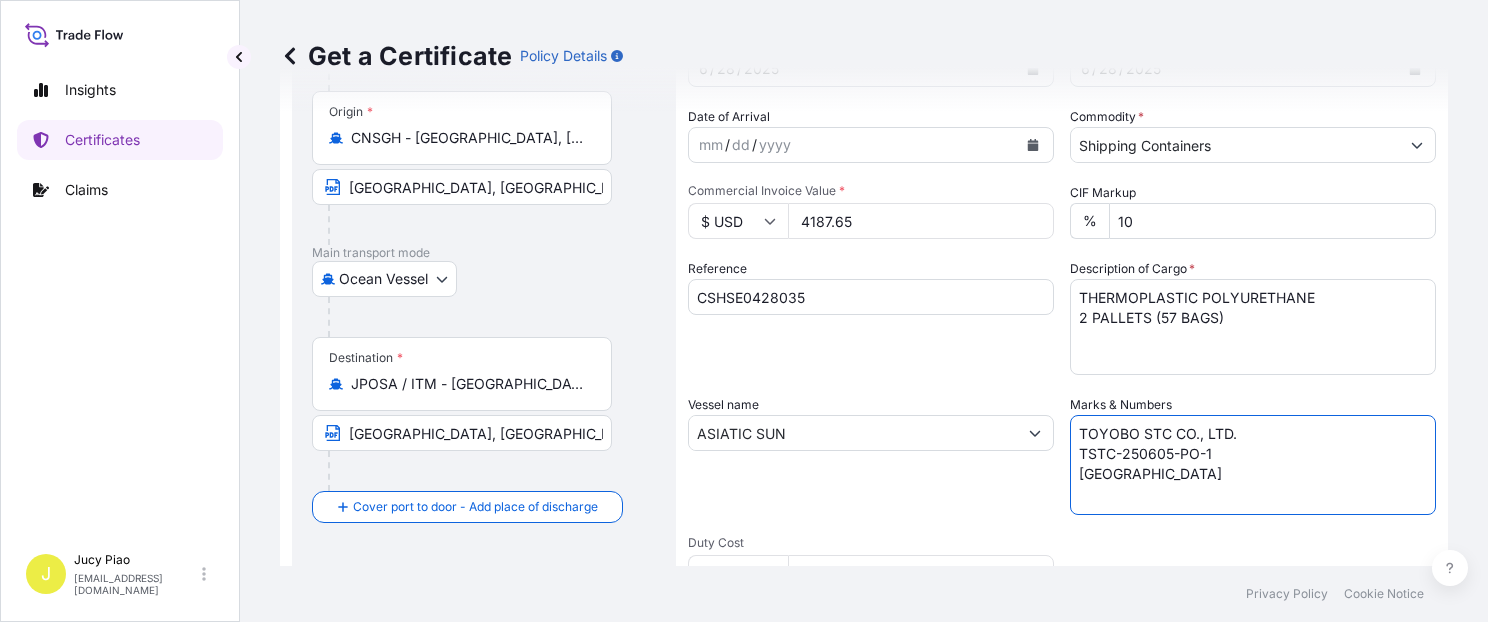 drag, startPoint x: 1132, startPoint y: 454, endPoint x: 1000, endPoint y: 453, distance: 132.00378 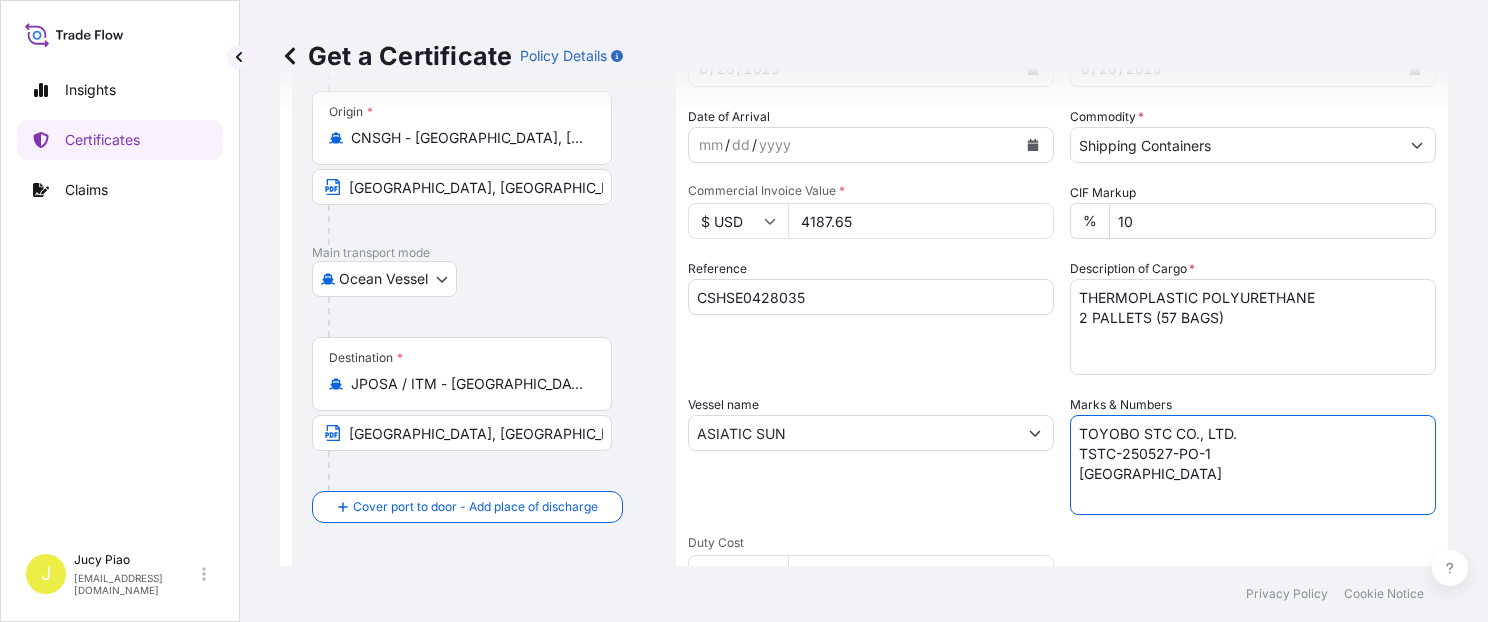type on "TOYOBO STC CO., LTD.
TSTC-250527-PO-1
[GEOGRAPHIC_DATA]" 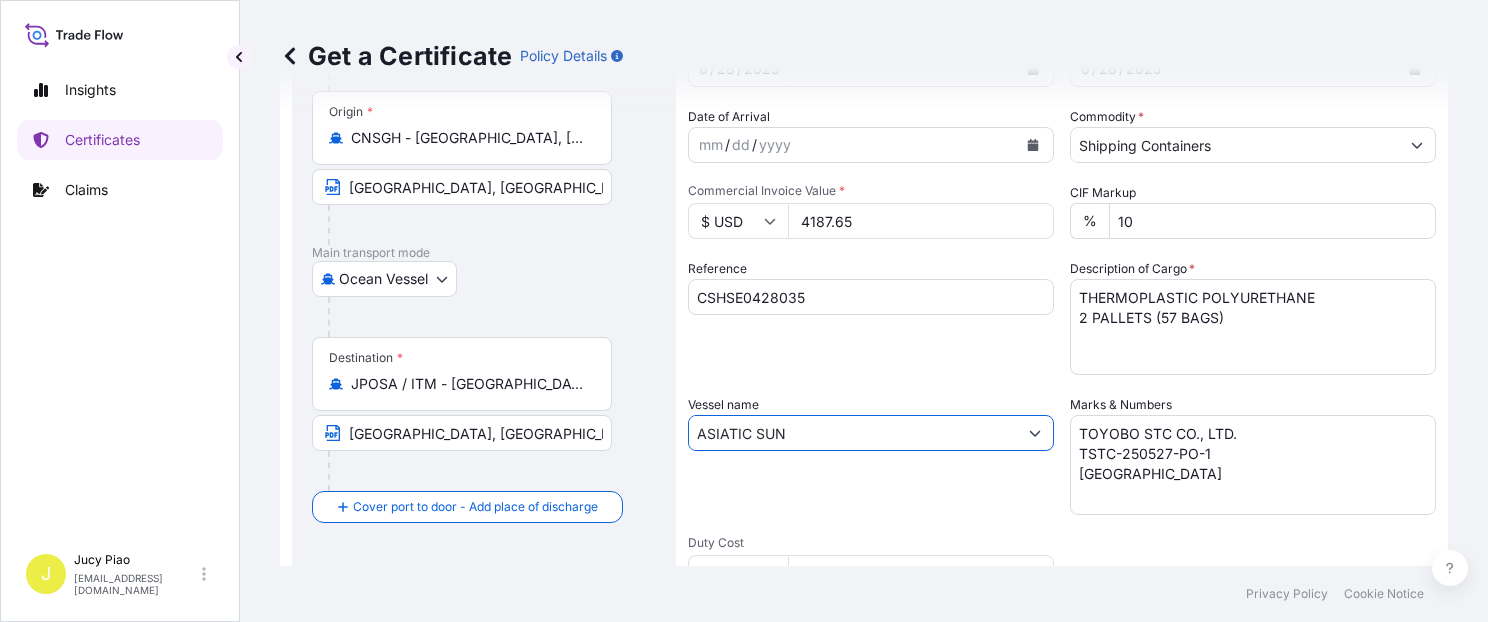 paste on "PACIFIC QINGDAO" 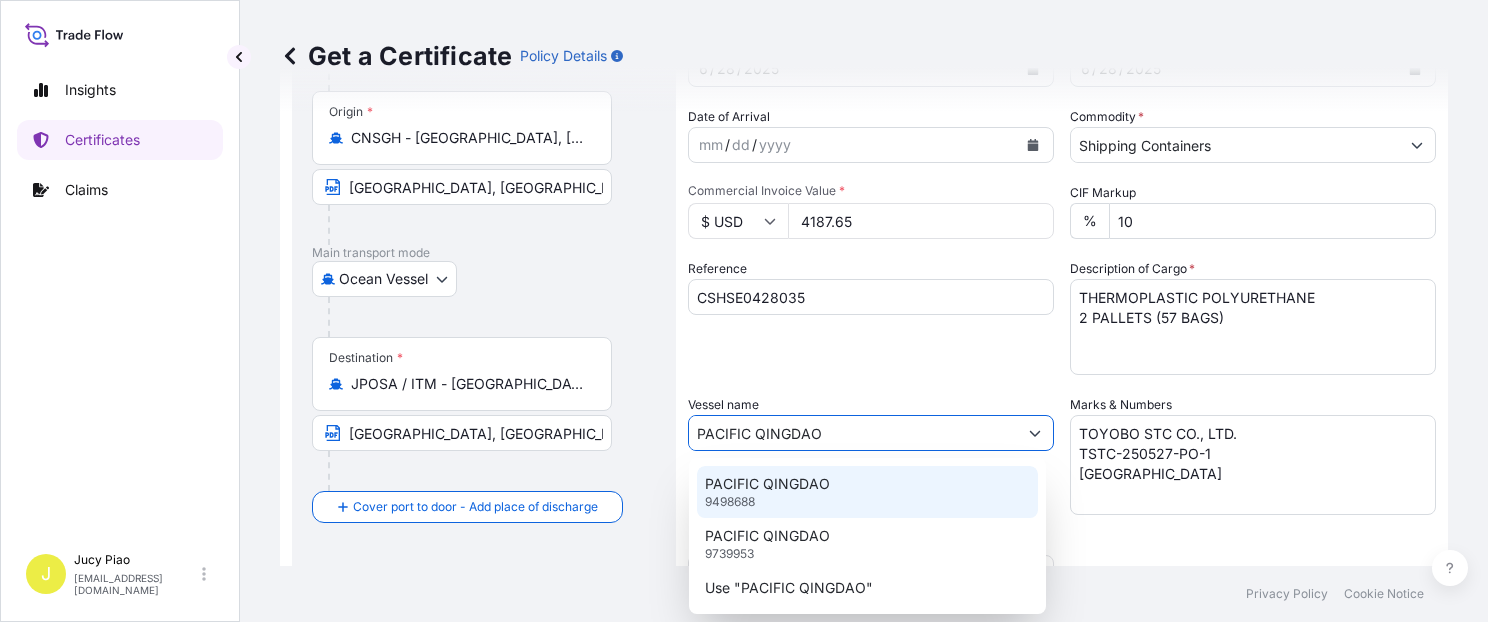 click on "PACIFIC QINGDAO" at bounding box center (767, 484) 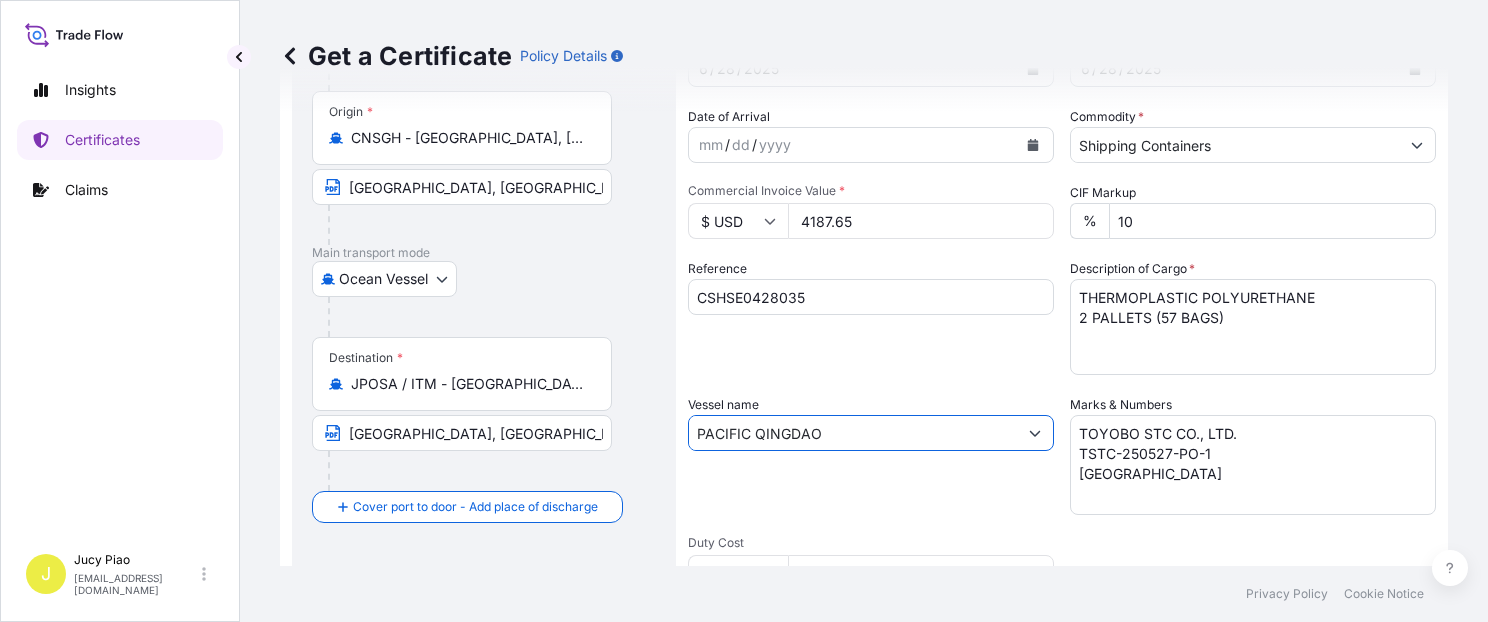 type on "PACIFIC QINGDAO" 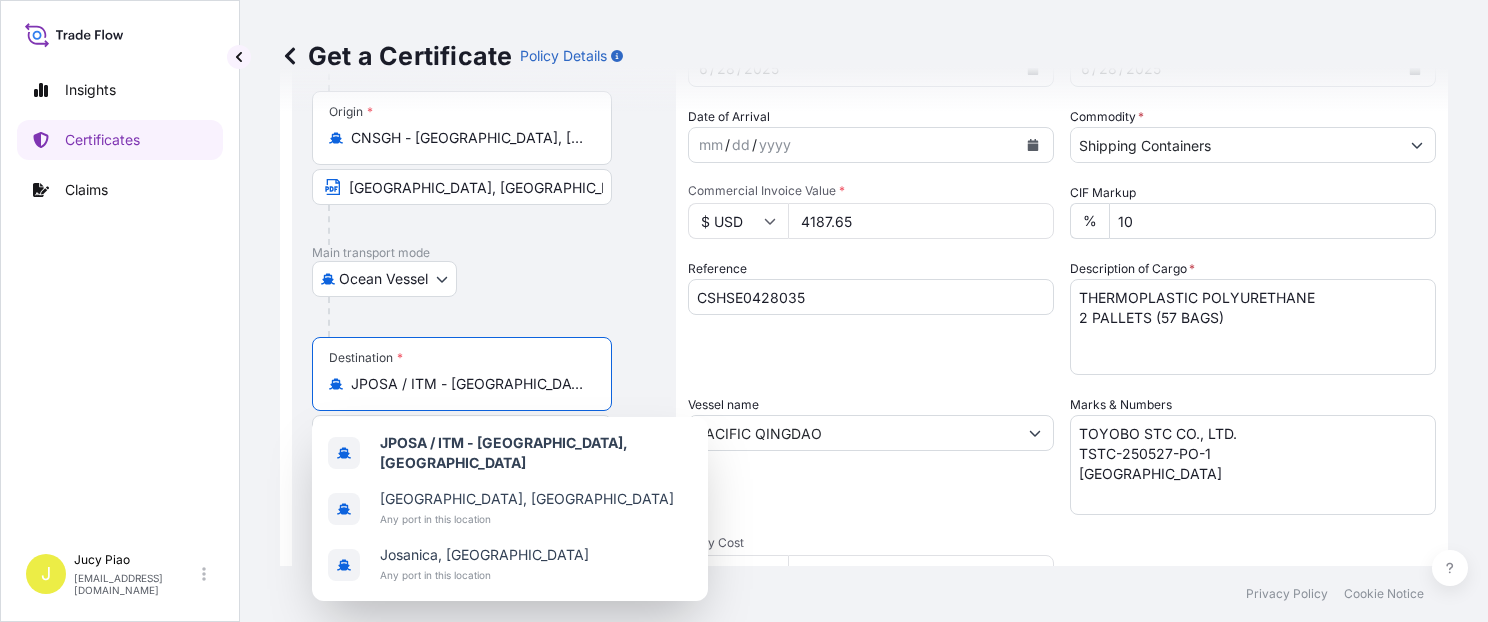 click on "JPOSA / ITM - [GEOGRAPHIC_DATA], [GEOGRAPHIC_DATA]" at bounding box center (469, 384) 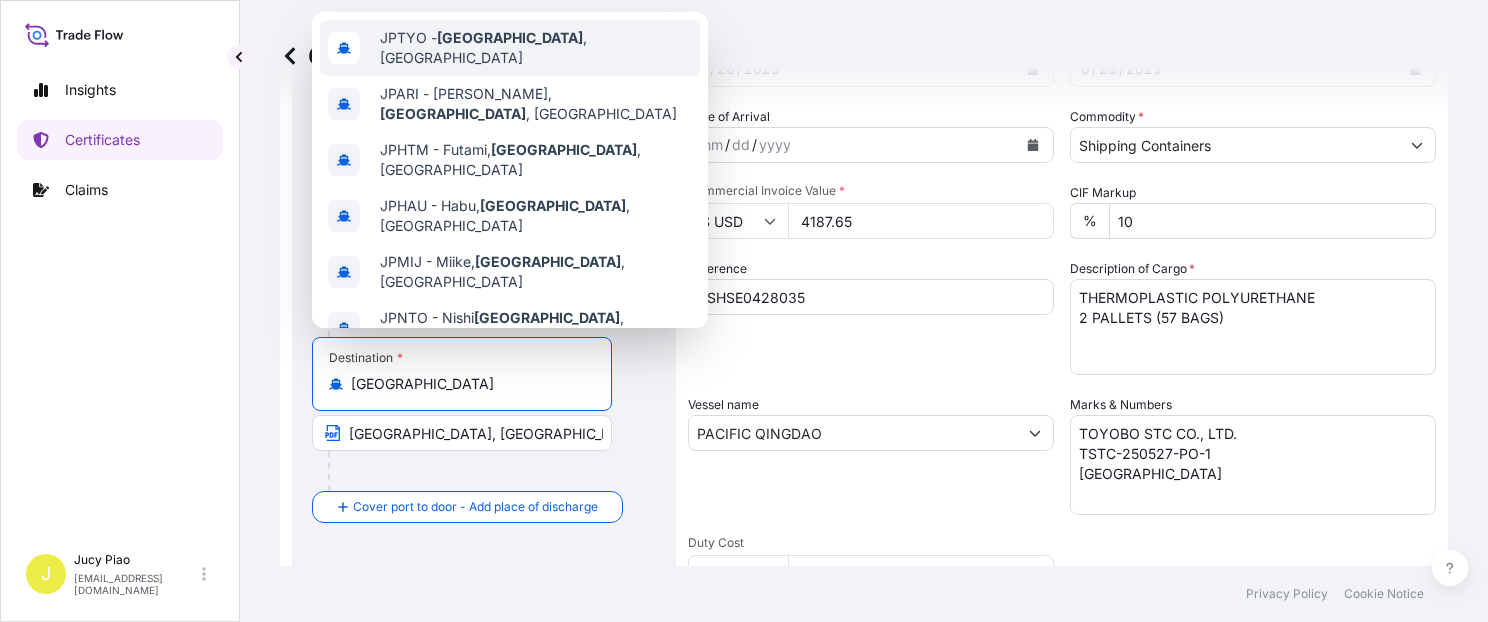 click on "JPTYO -  [GEOGRAPHIC_DATA] , [GEOGRAPHIC_DATA]" at bounding box center (536, 48) 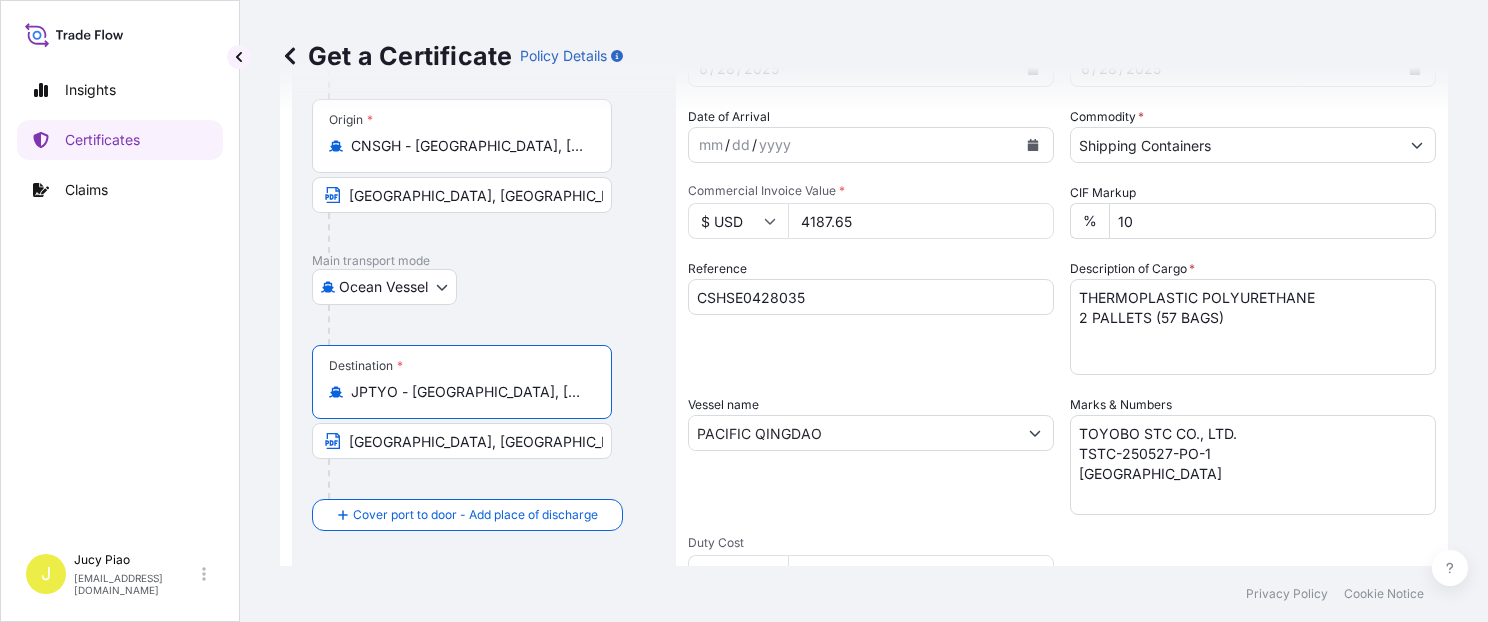 drag, startPoint x: 408, startPoint y: 385, endPoint x: 540, endPoint y: 400, distance: 132.84953 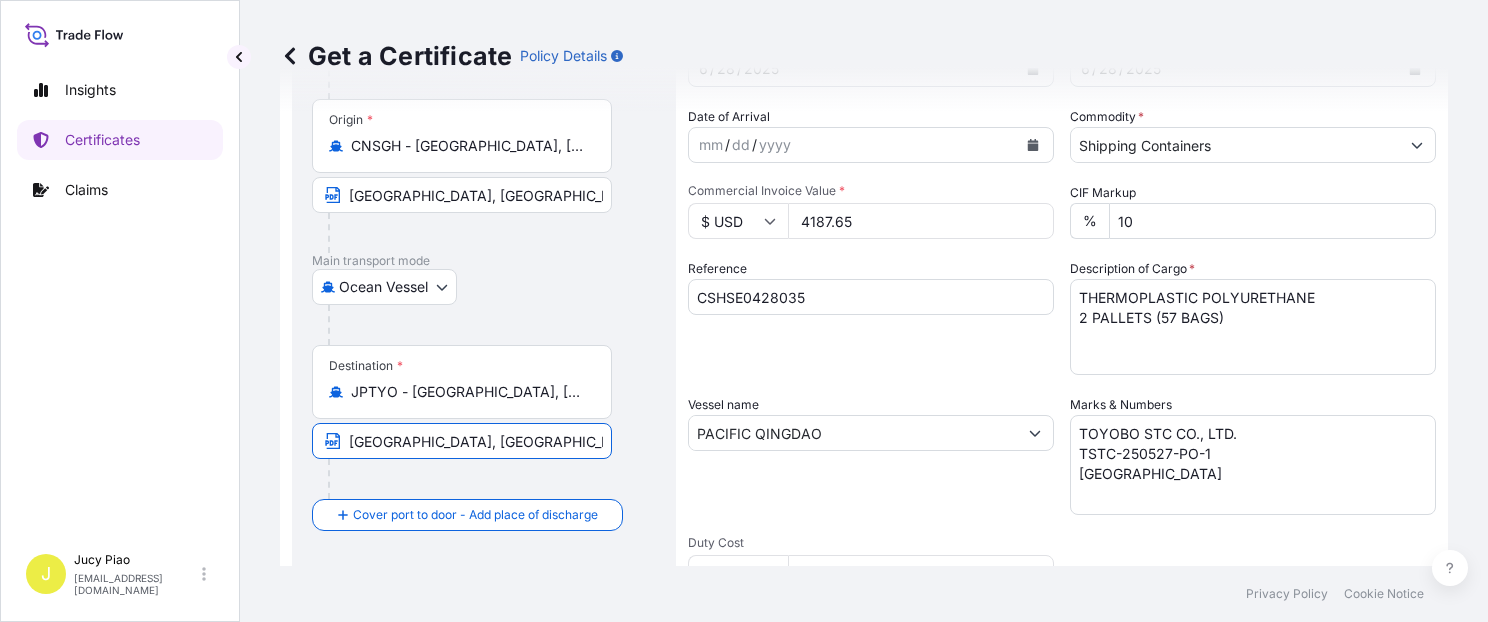drag, startPoint x: 467, startPoint y: 442, endPoint x: 252, endPoint y: 437, distance: 215.05814 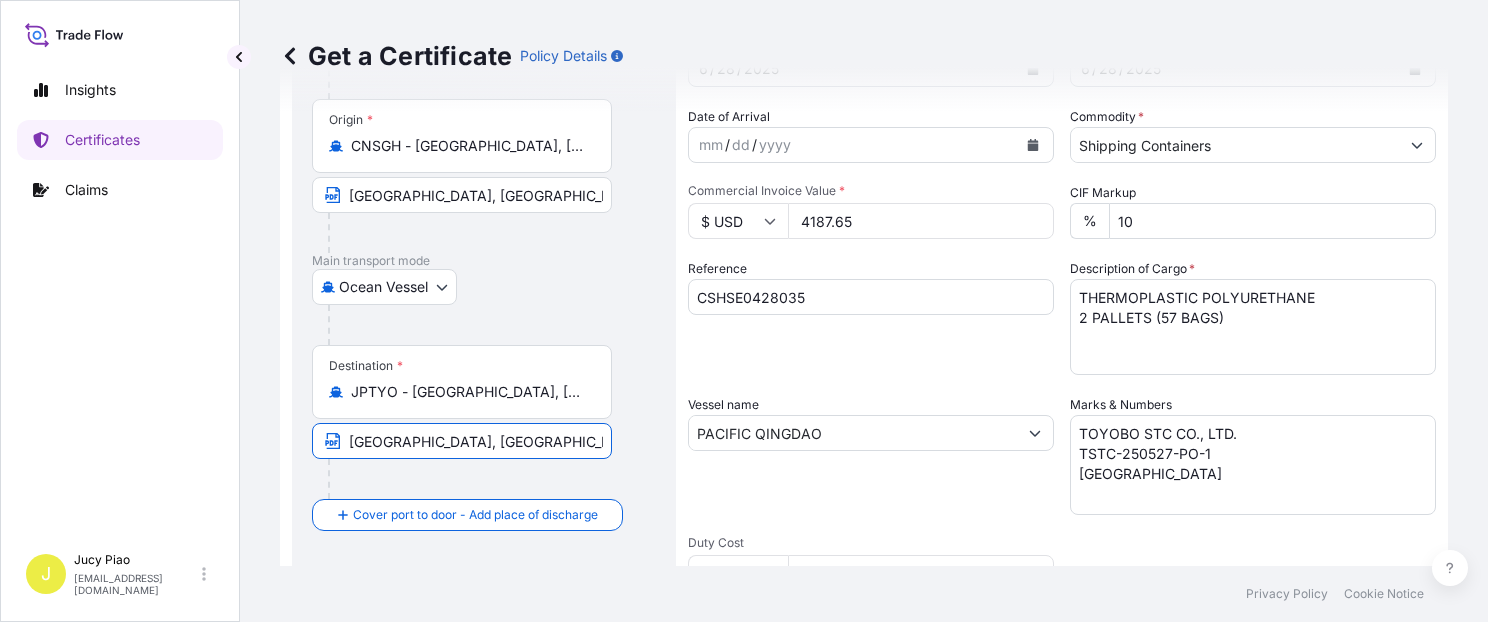 click on "Get a Certificate Policy Details Route Details Reset Route Details   Cover door to port - Add loading place Place of loading Road / [GEOGRAPHIC_DATA] / Inland Origin * CNSGH - [GEOGRAPHIC_DATA], [GEOGRAPHIC_DATA] [GEOGRAPHIC_DATA], [GEOGRAPHIC_DATA] Main transport mode Ocean [GEOGRAPHIC_DATA] Ocean Vessel Rail Barge in Tow Destination * JPTYO - [GEOGRAPHIC_DATA], [GEOGRAPHIC_DATA] [GEOGRAPHIC_DATA], [GEOGRAPHIC_DATA] Cover port to door - Add place of discharge Road / Inland Road / Inland Place of Discharge Shipment Details Issue date * [DATE] Date of Departure * [DATE] Date of Arrival mm / dd / yyyy Commodity * Shipping Containers Packing Category Commercial Invoice Value    * $ USD 4187.65 CIF Markup % 10 Reference CSHSE0428035 Description of Cargo * THERMOPLASTIC POLYURETHANE
2 PALLETS (80 BAGS) Vessel name PACIFIC QINGDAO Marks & Numbers TOYOBO STC CO., LTD.
TSTC-250605-PO-1
JAPAN Duty Cost   $ USD Letter of Credit This shipment has a letter of credit Letter of credit * Letter of credit may not exceed 12000 characters Assured Details Primary Assured * The Lubrizol Corporation" at bounding box center (864, 283) 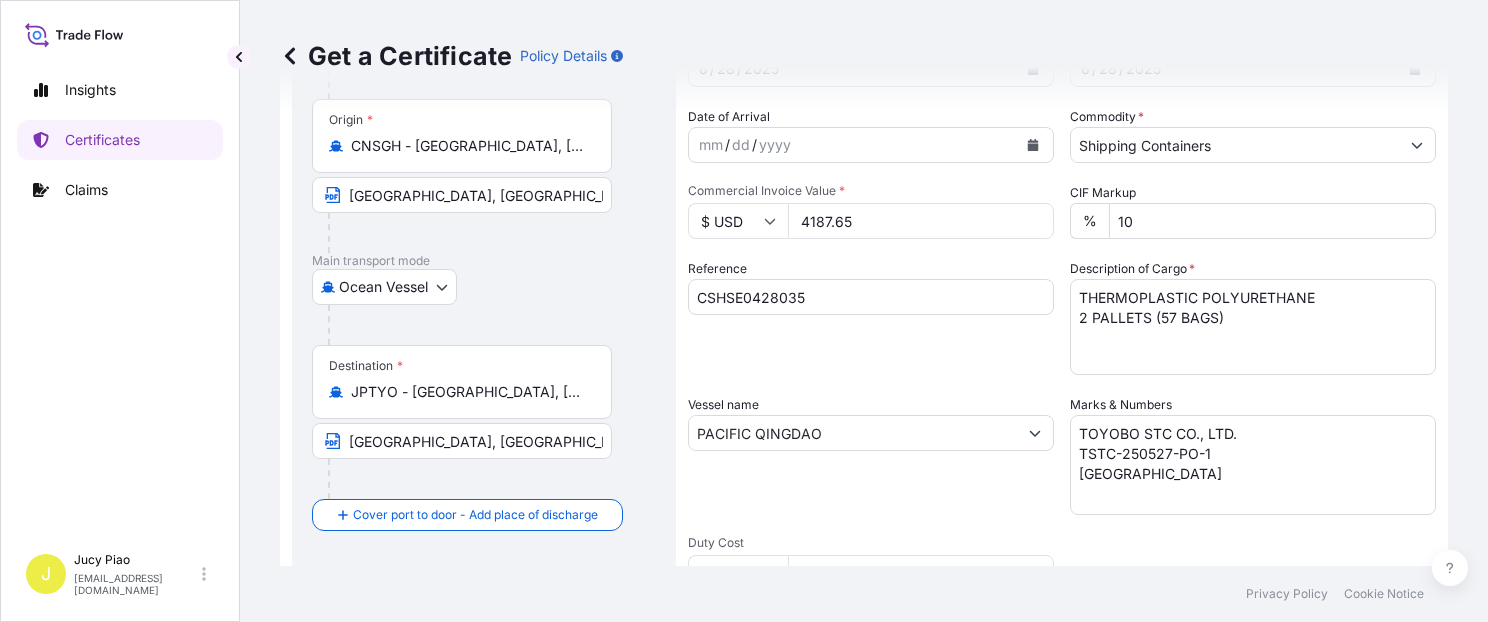 click on "Ocean Vessel Air Barge Road Ocean Vessel Rail Barge in [GEOGRAPHIC_DATA]" at bounding box center (484, 287) 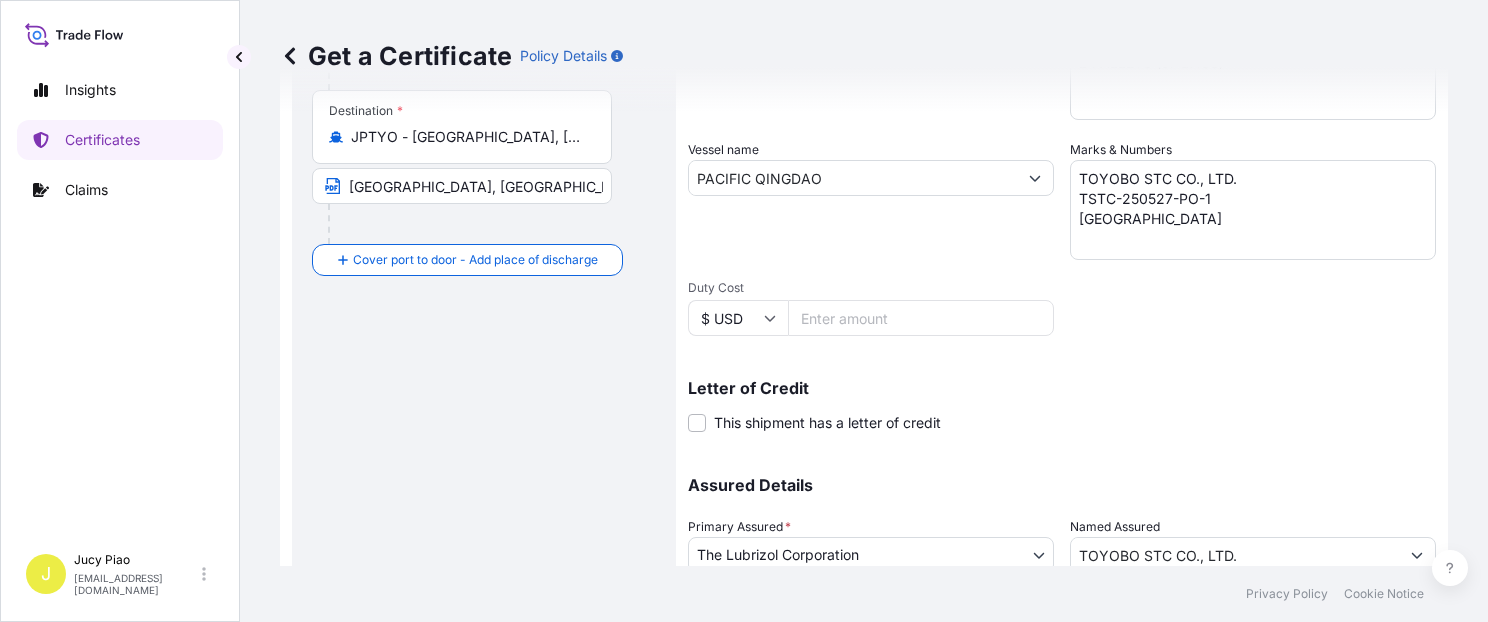 scroll, scrollTop: 565, scrollLeft: 0, axis: vertical 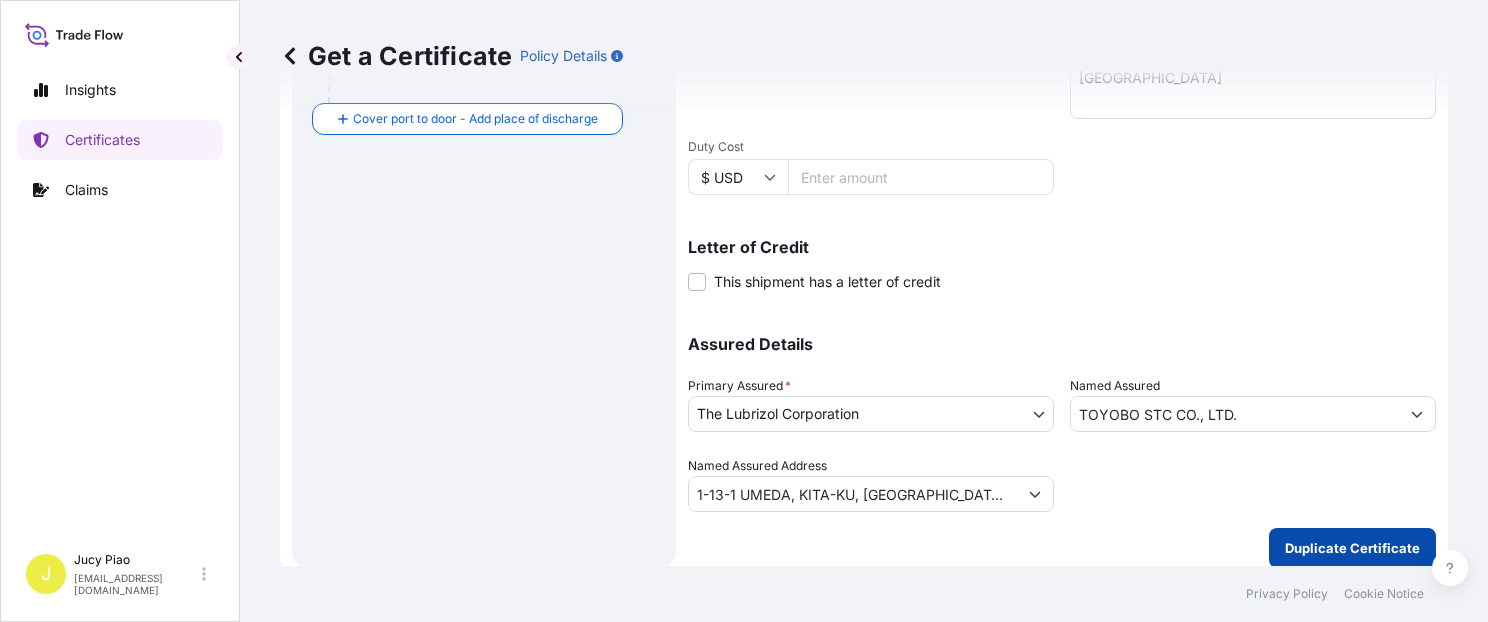 click on "Duplicate Certificate" at bounding box center (1352, 548) 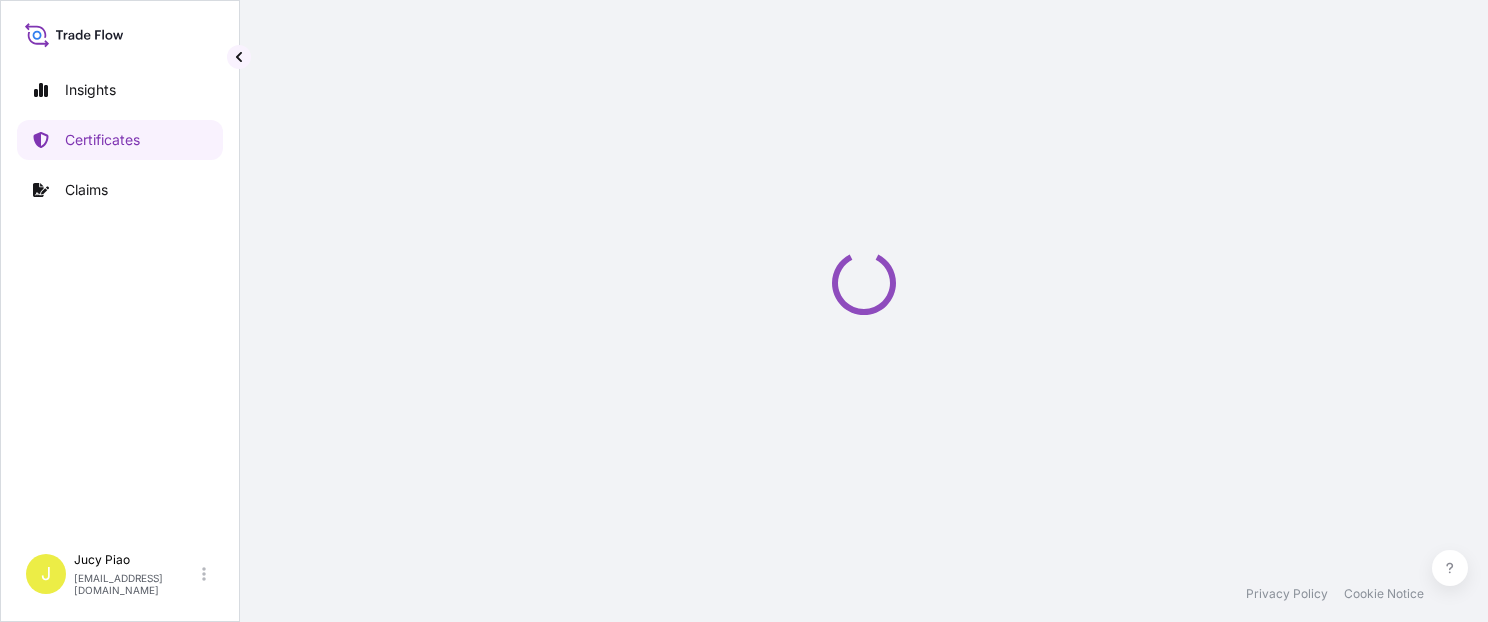 scroll, scrollTop: 0, scrollLeft: 0, axis: both 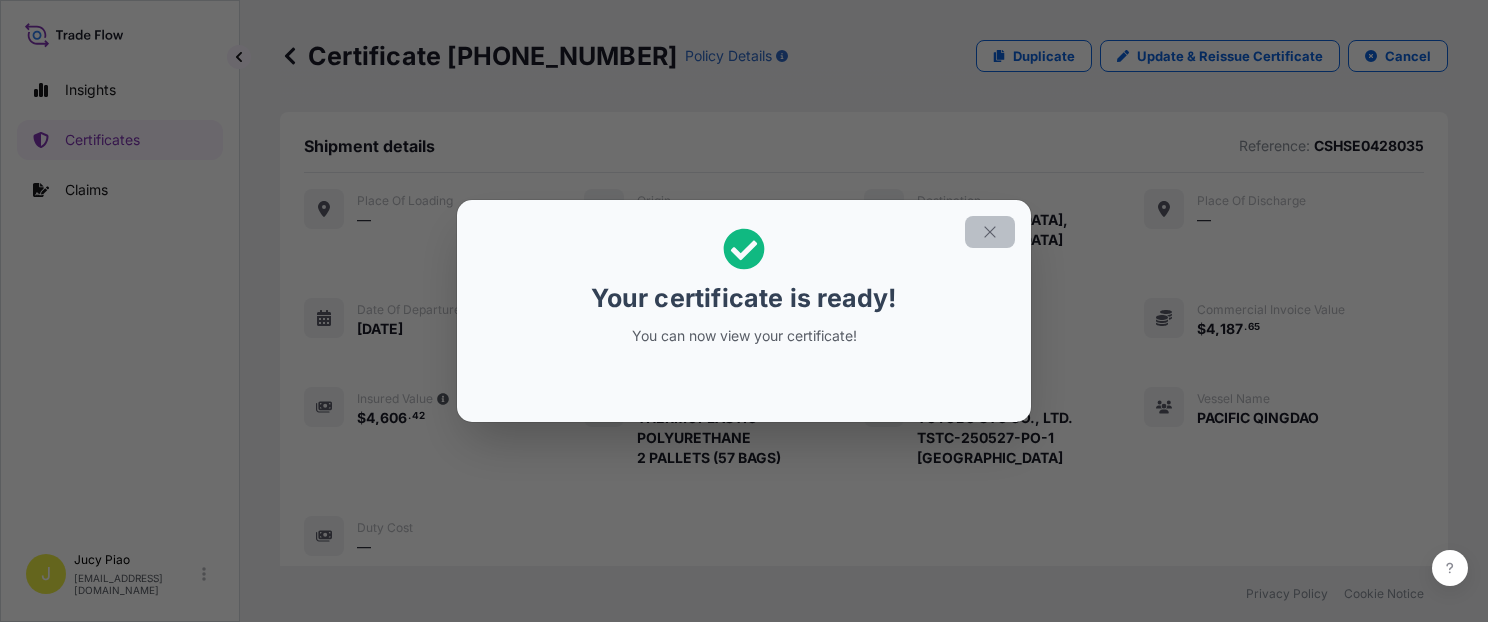 click 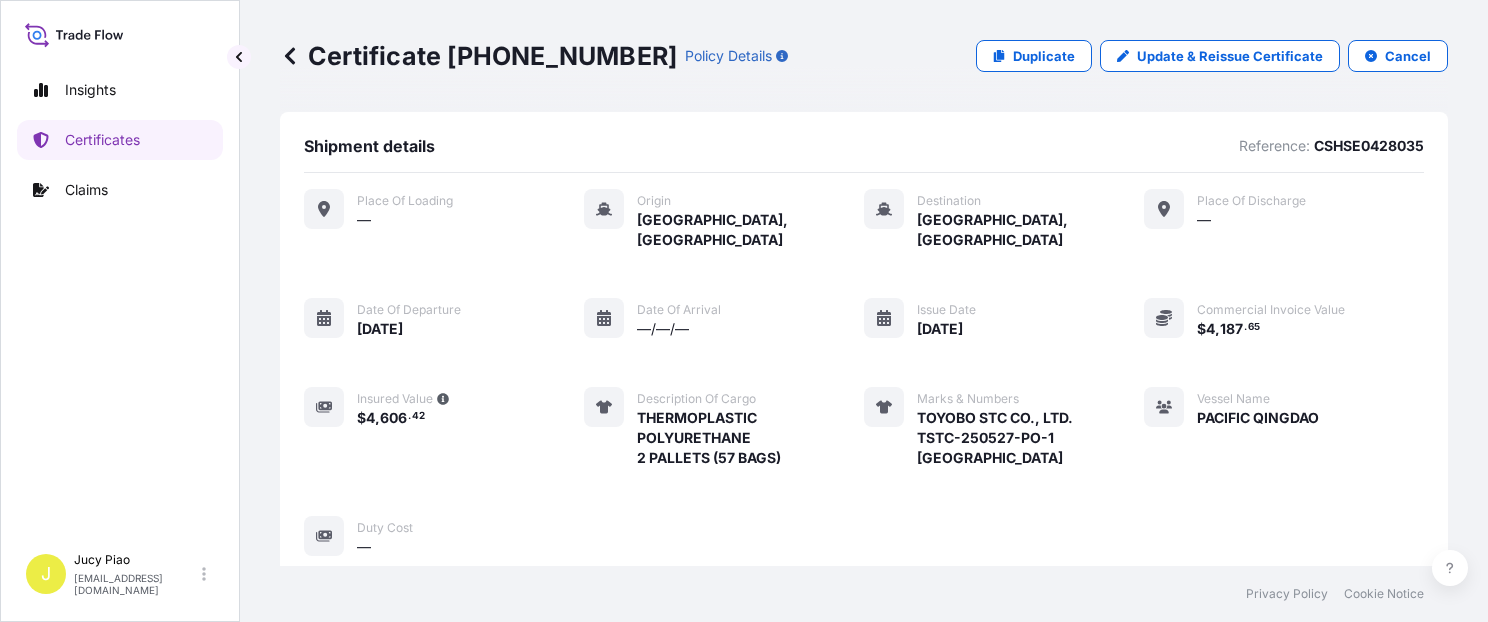 click on "Place of Loading — Origin [GEOGRAPHIC_DATA], [GEOGRAPHIC_DATA] Destination [GEOGRAPHIC_DATA], [GEOGRAPHIC_DATA] Place of discharge — Date of departure [DATE] Date of arrival —/—/— Issue Date [DATE] Commercial Invoice Value $ 4 , 187 . 65 Insured Value $ 4 , 606 . 42 Description of cargo THERMOPLASTIC POLYURETHANE
2 PALLETS (57 BAGS) Marks & Numbers TOYOBO STC CO., LTD.
TSTC-250527-PO-1
[GEOGRAPHIC_DATA] Vessel Name PACIFIC QINGDAO Duty Cost —" at bounding box center (864, 373) 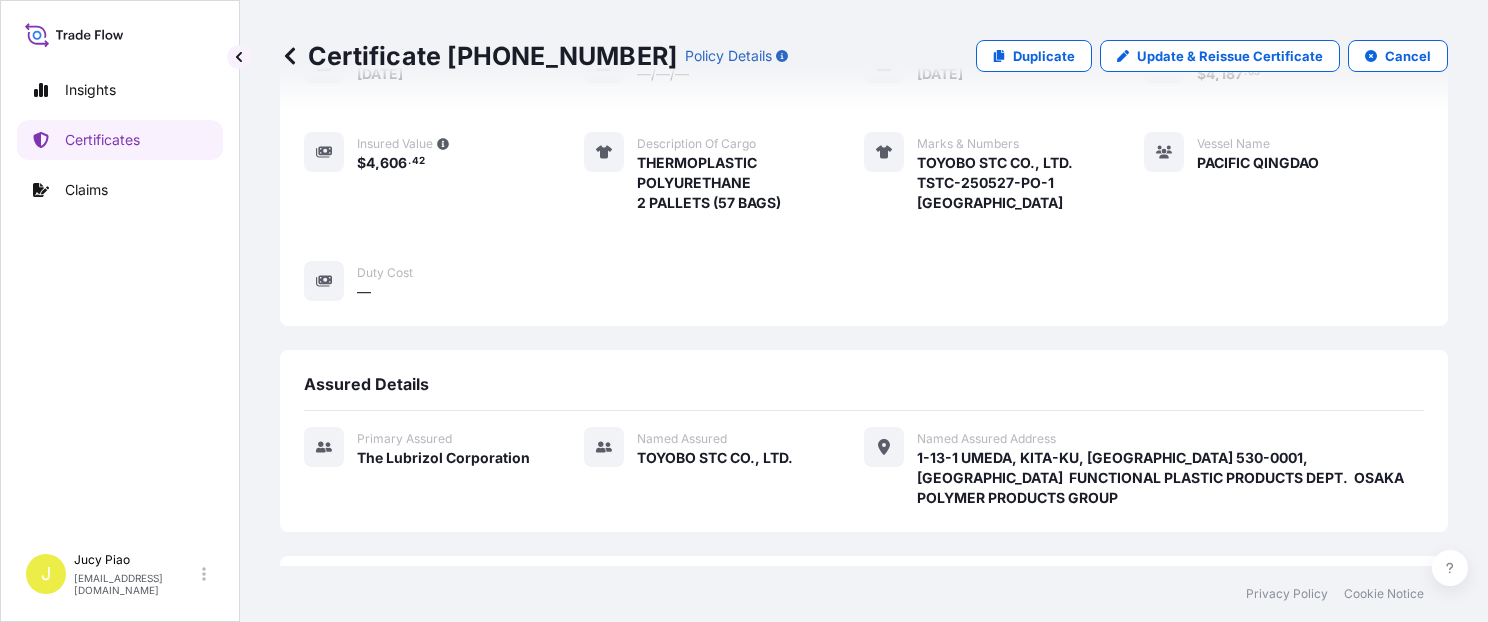 scroll, scrollTop: 694, scrollLeft: 0, axis: vertical 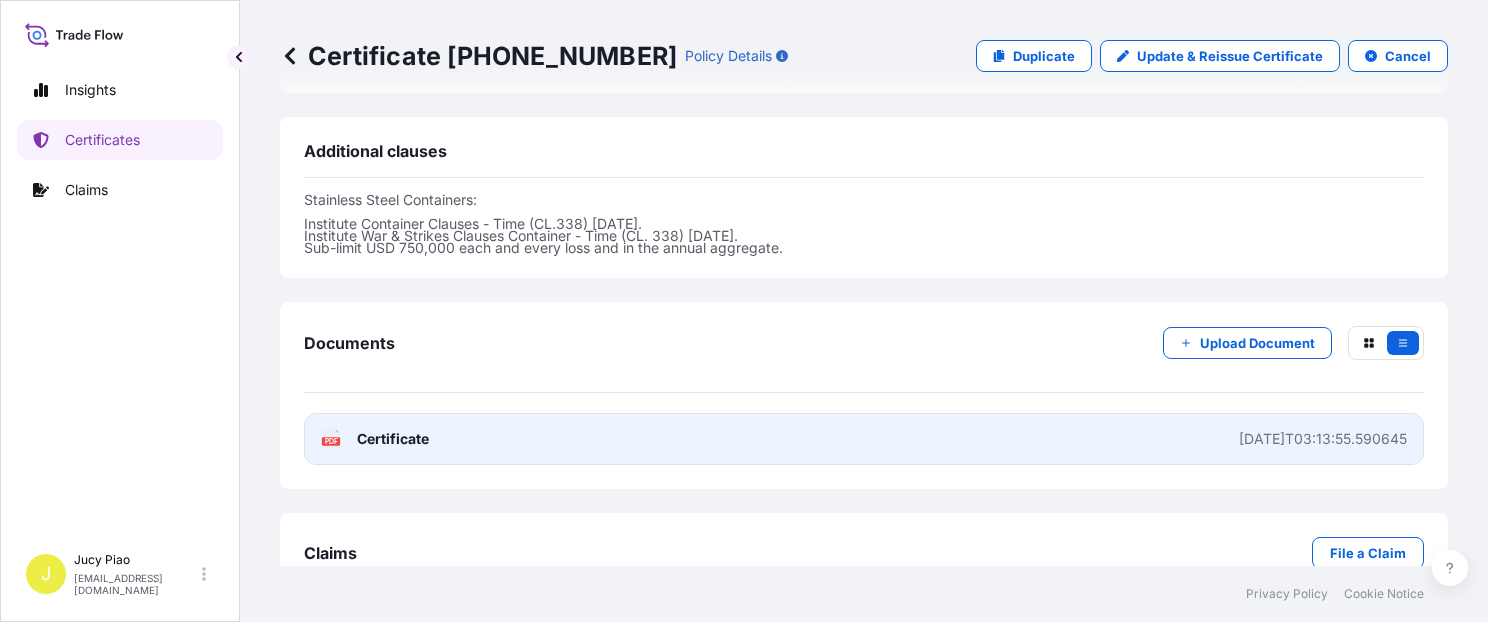 click on "PDF Certificate [DATE]T03:13:55.590645" at bounding box center (864, 439) 